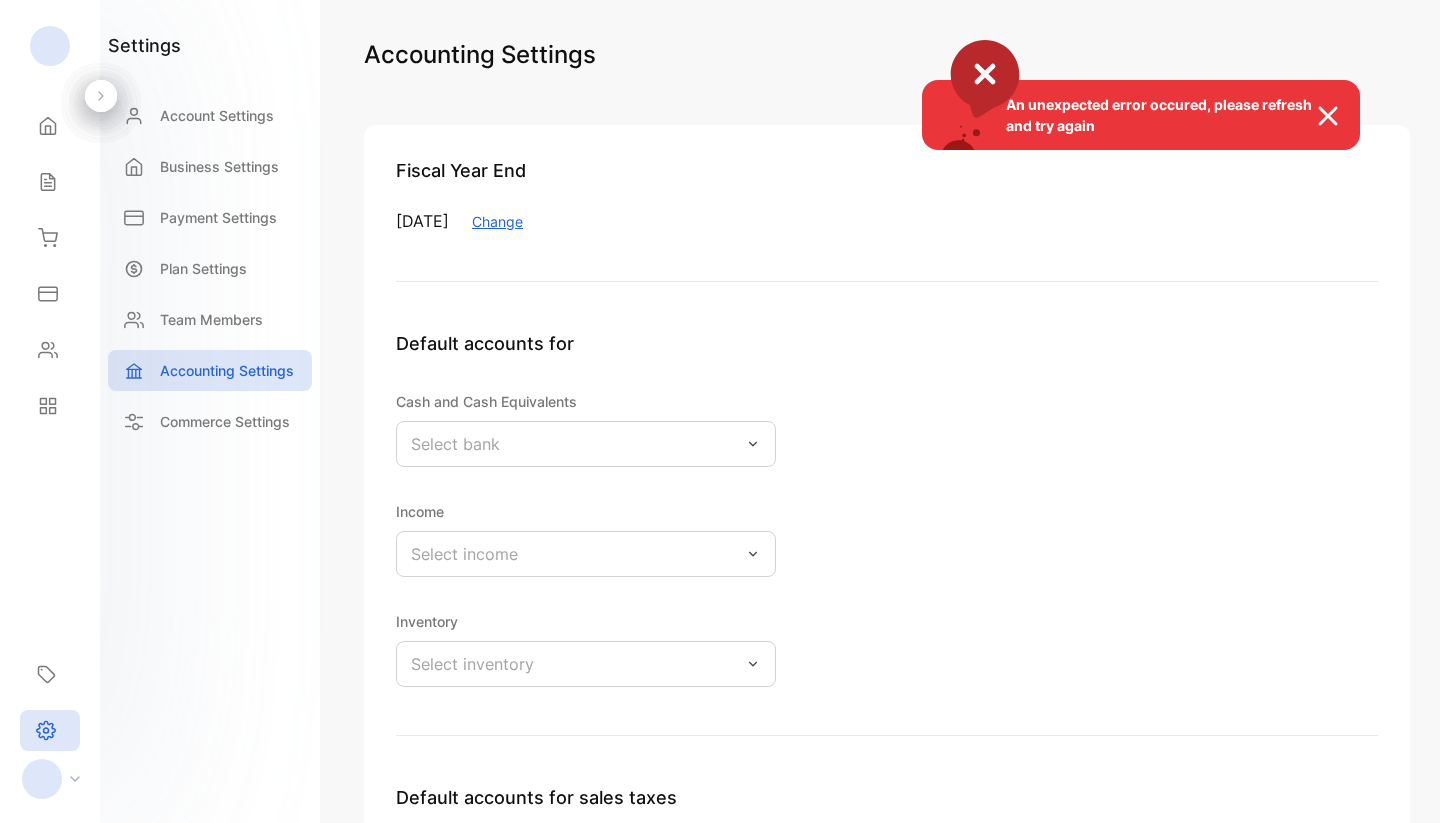 scroll, scrollTop: 0, scrollLeft: 0, axis: both 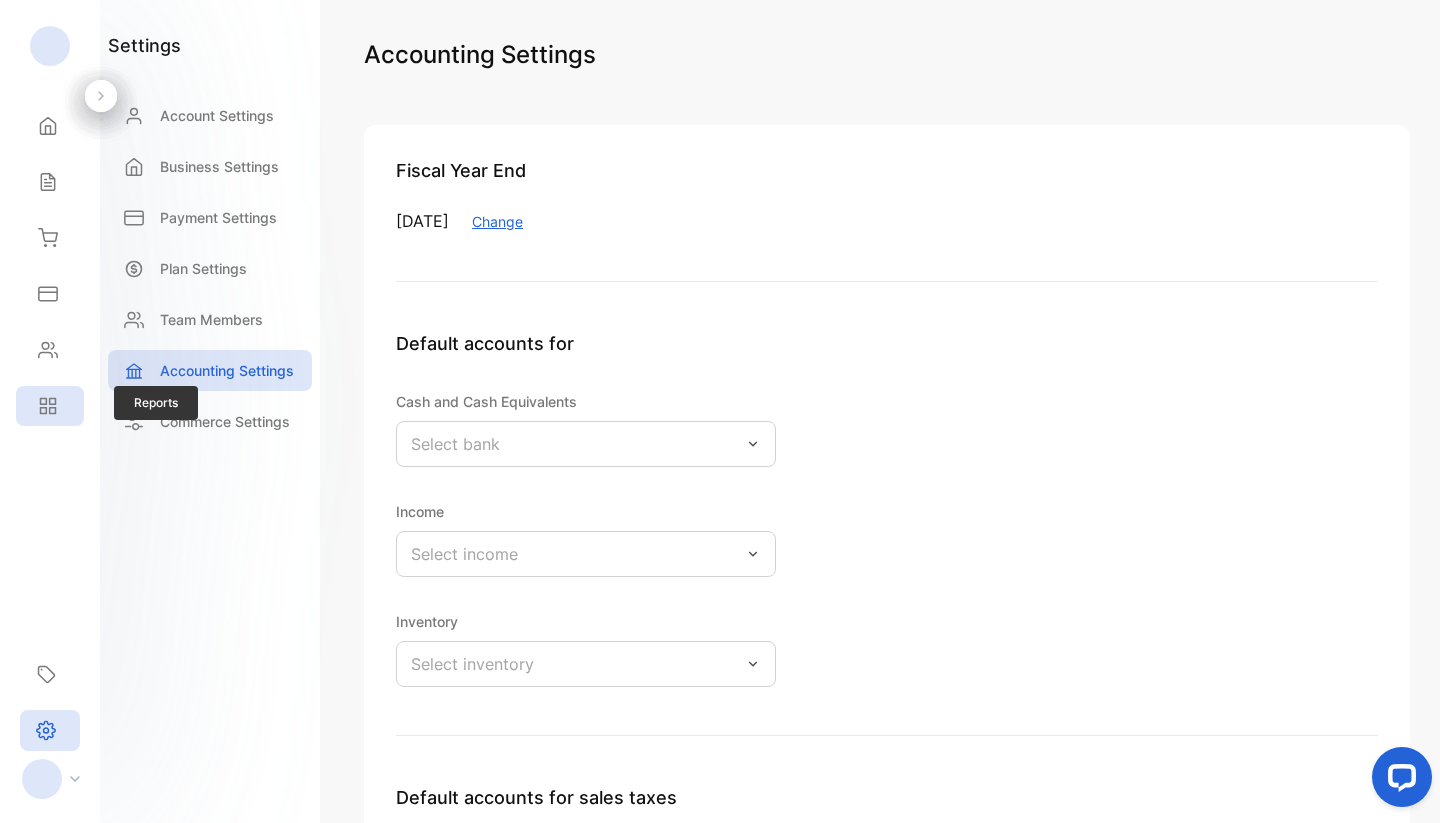 click 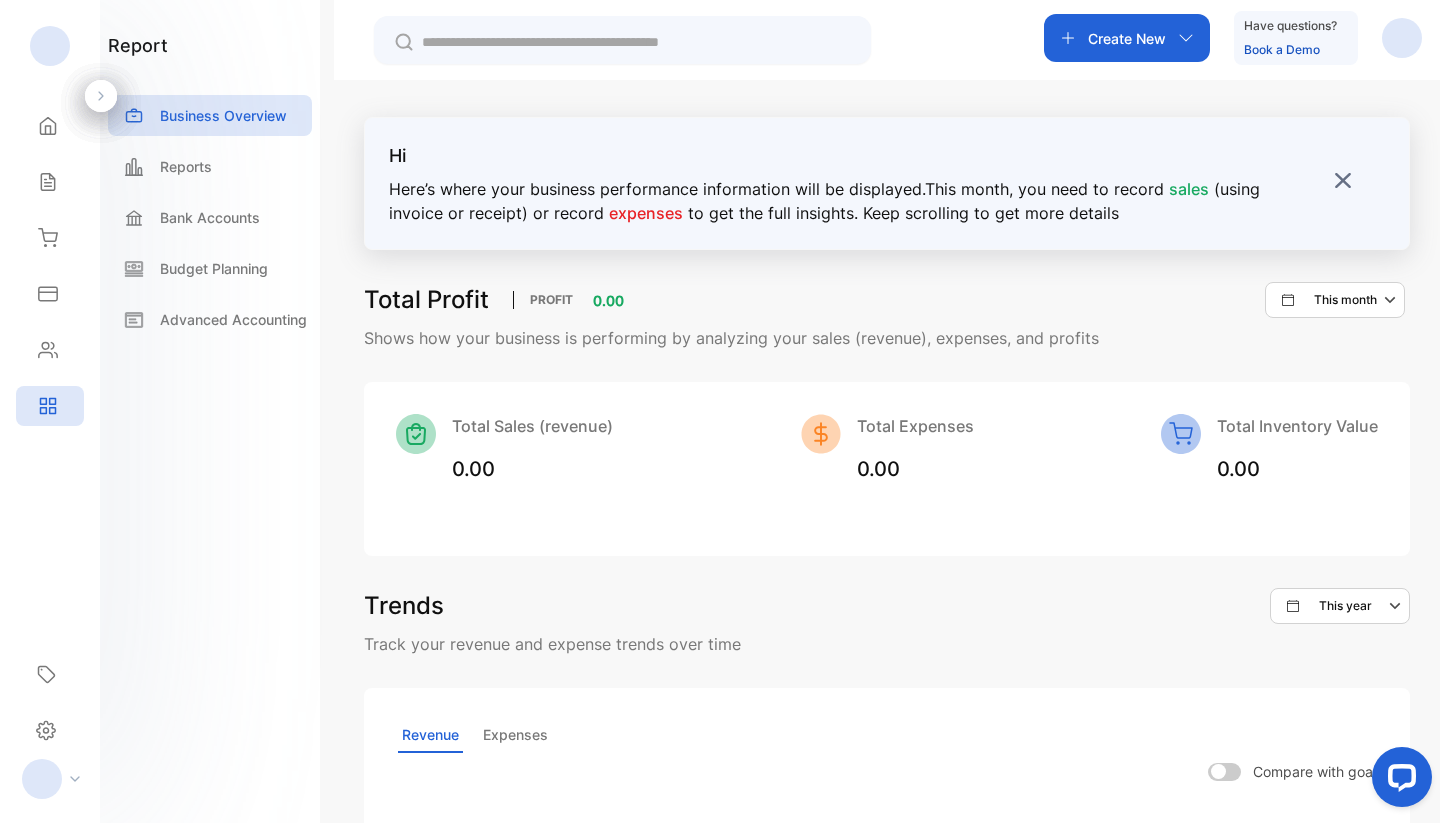 scroll, scrollTop: 0, scrollLeft: 0, axis: both 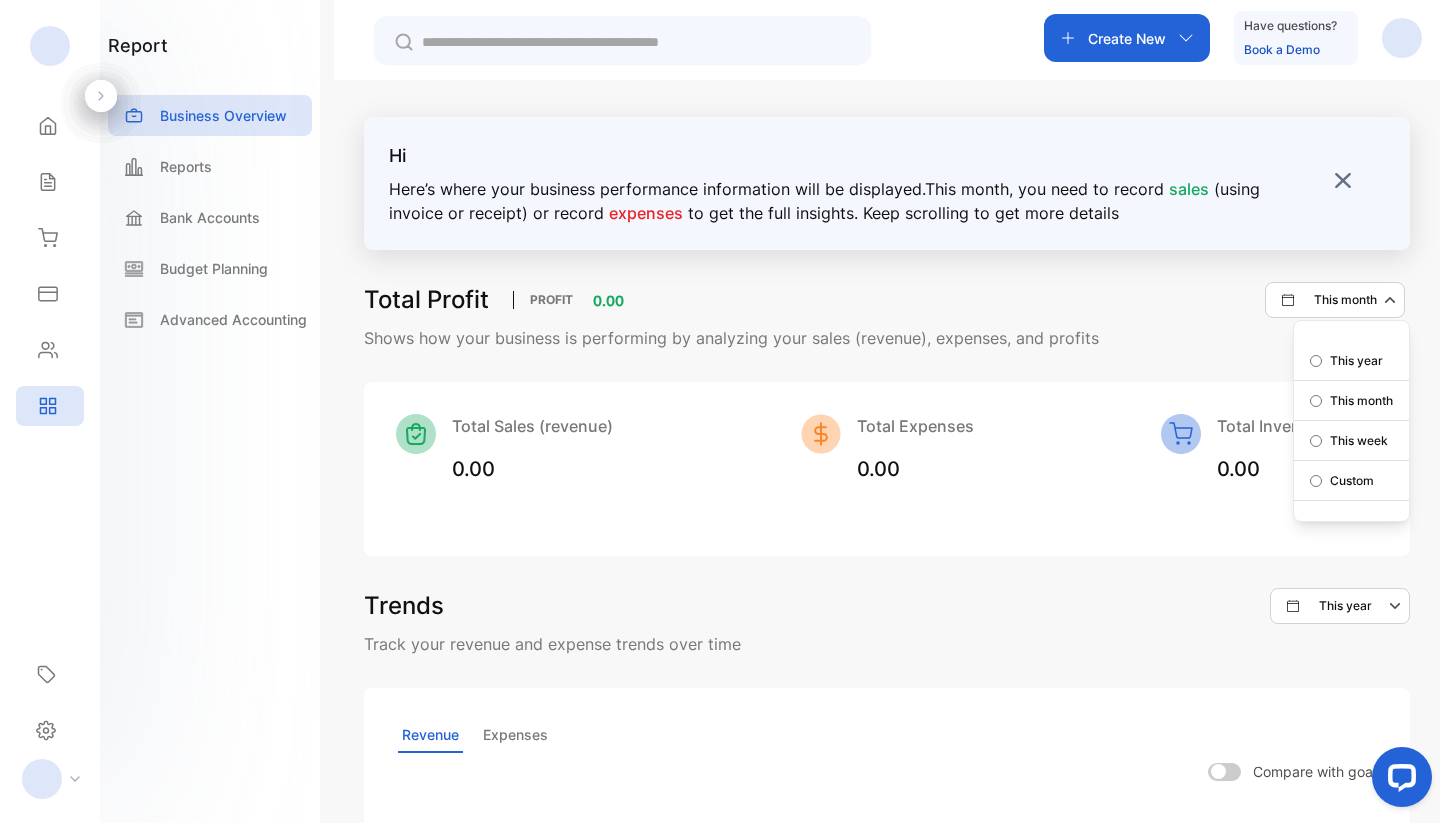 click on "This month" at bounding box center (1335, 300) 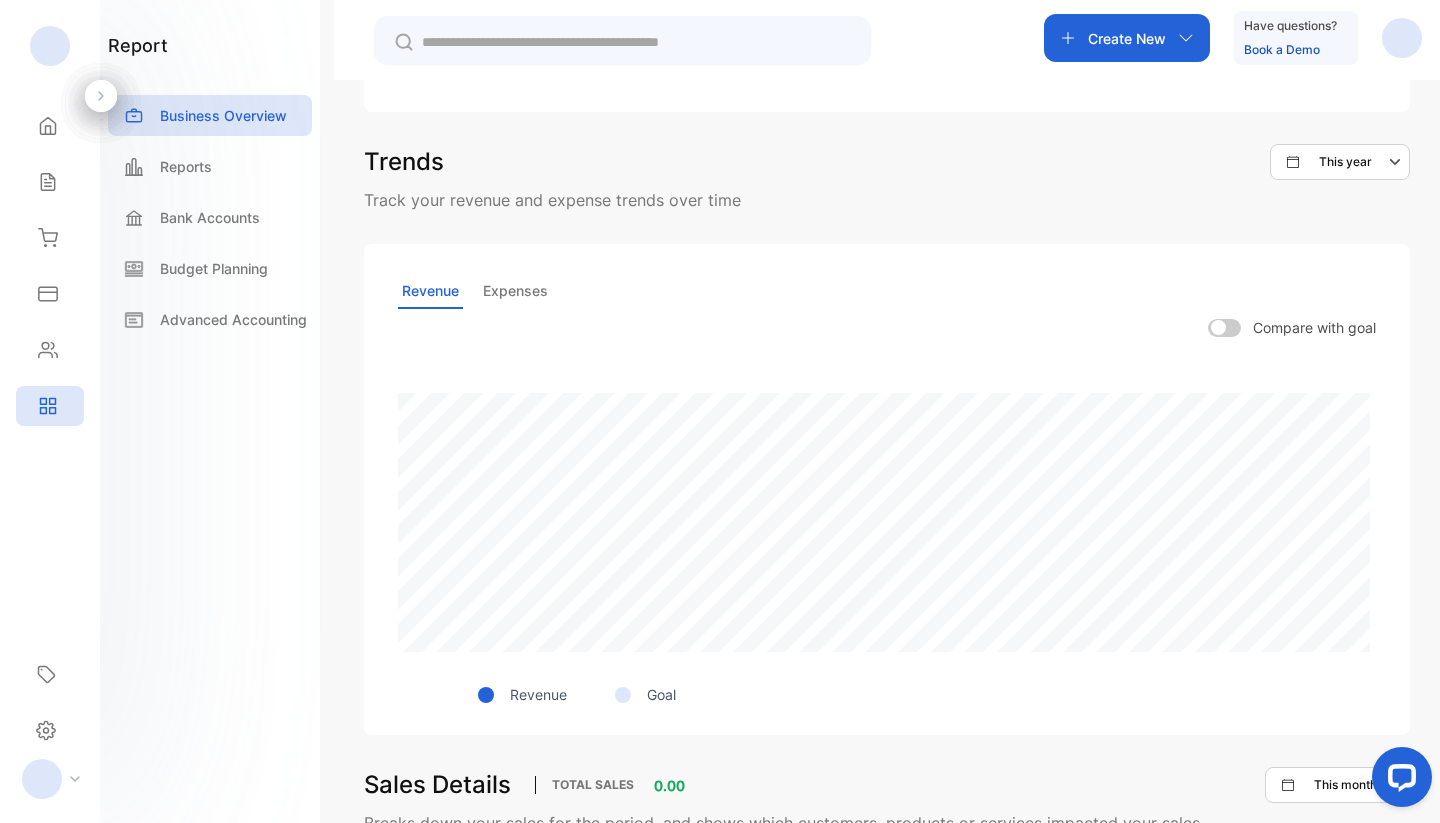 scroll, scrollTop: 447, scrollLeft: 0, axis: vertical 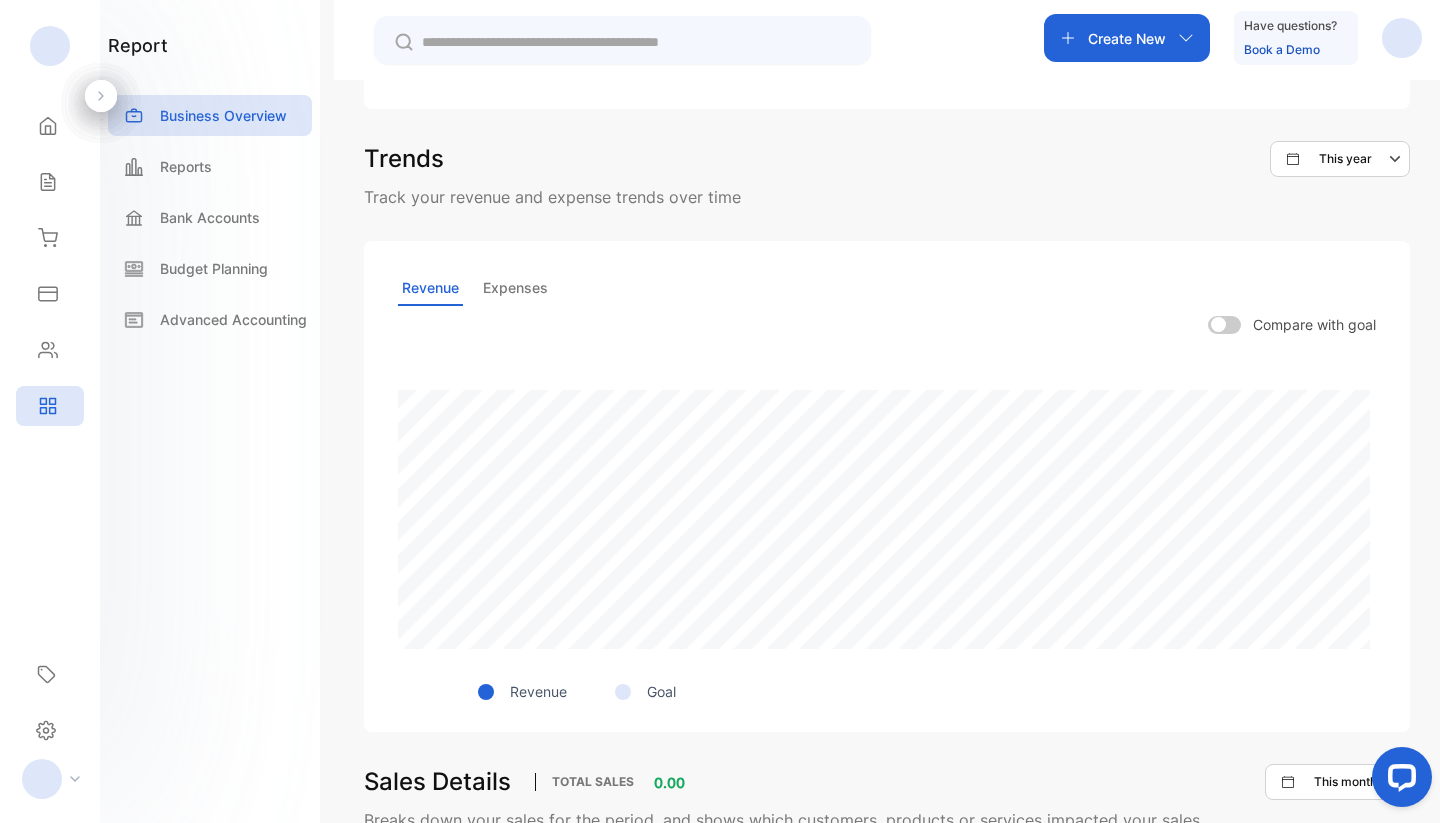 click at bounding box center (1224, 325) 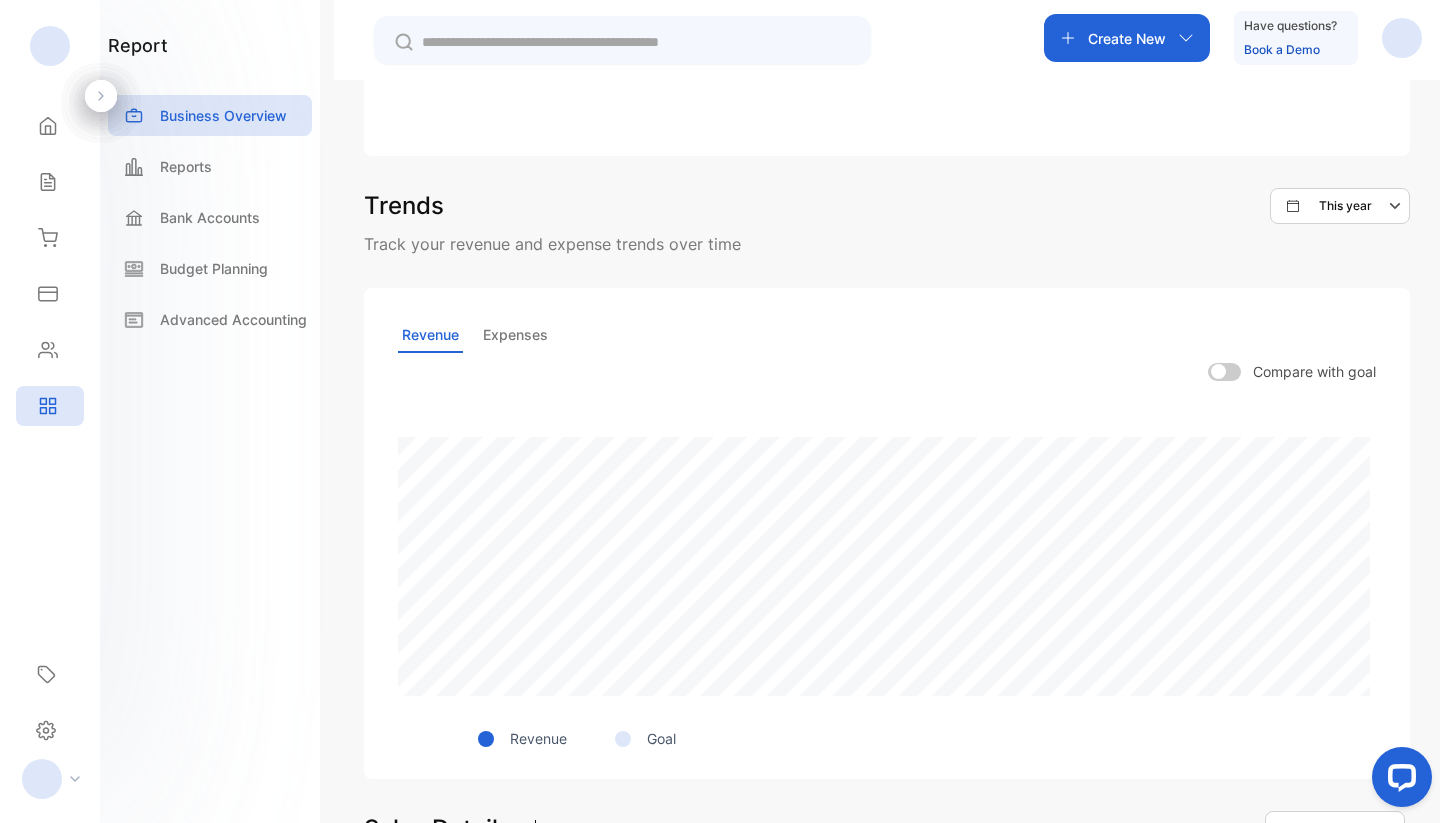 scroll, scrollTop: 473, scrollLeft: 0, axis: vertical 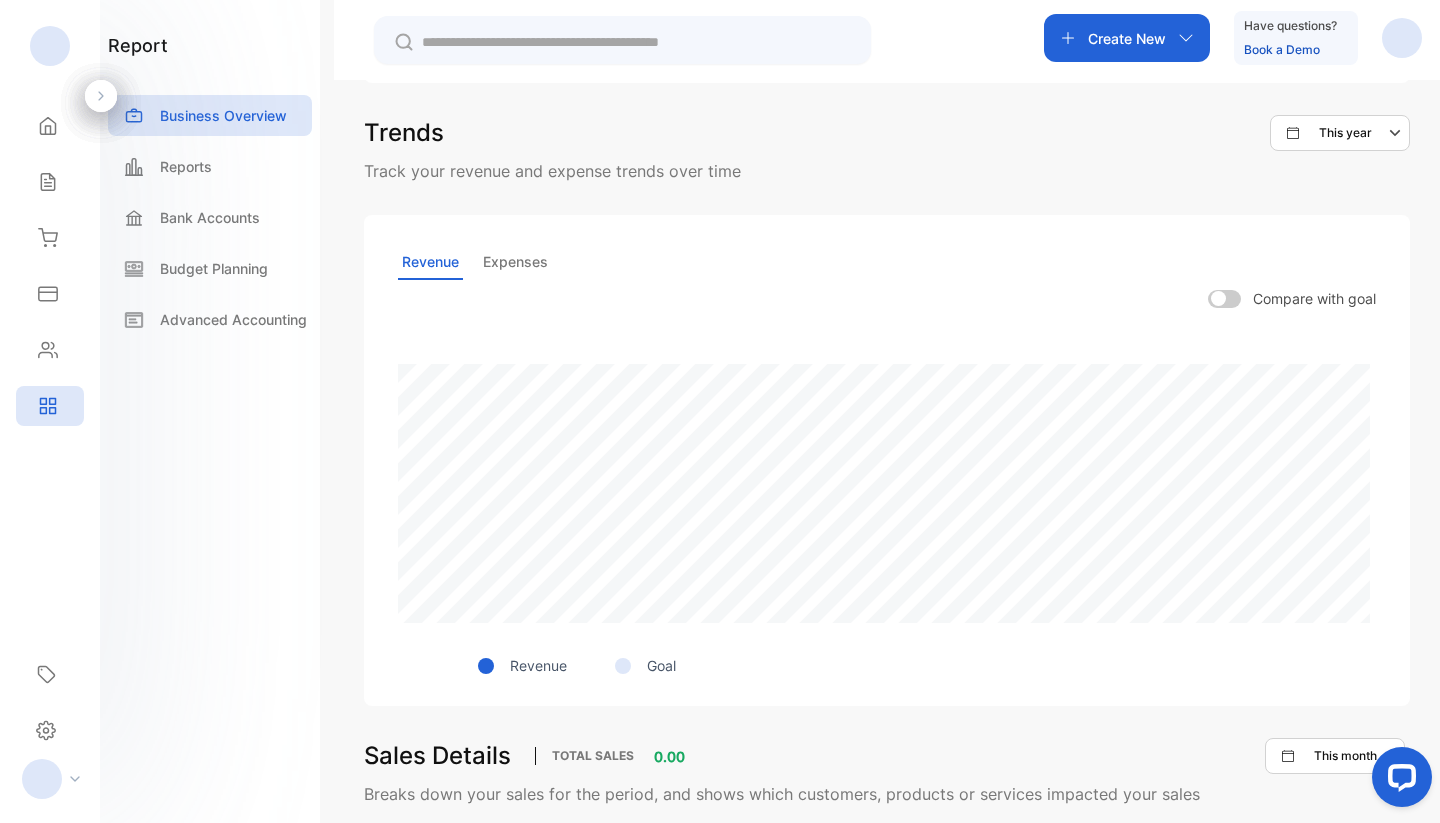 click on "Expenses" at bounding box center [515, 262] 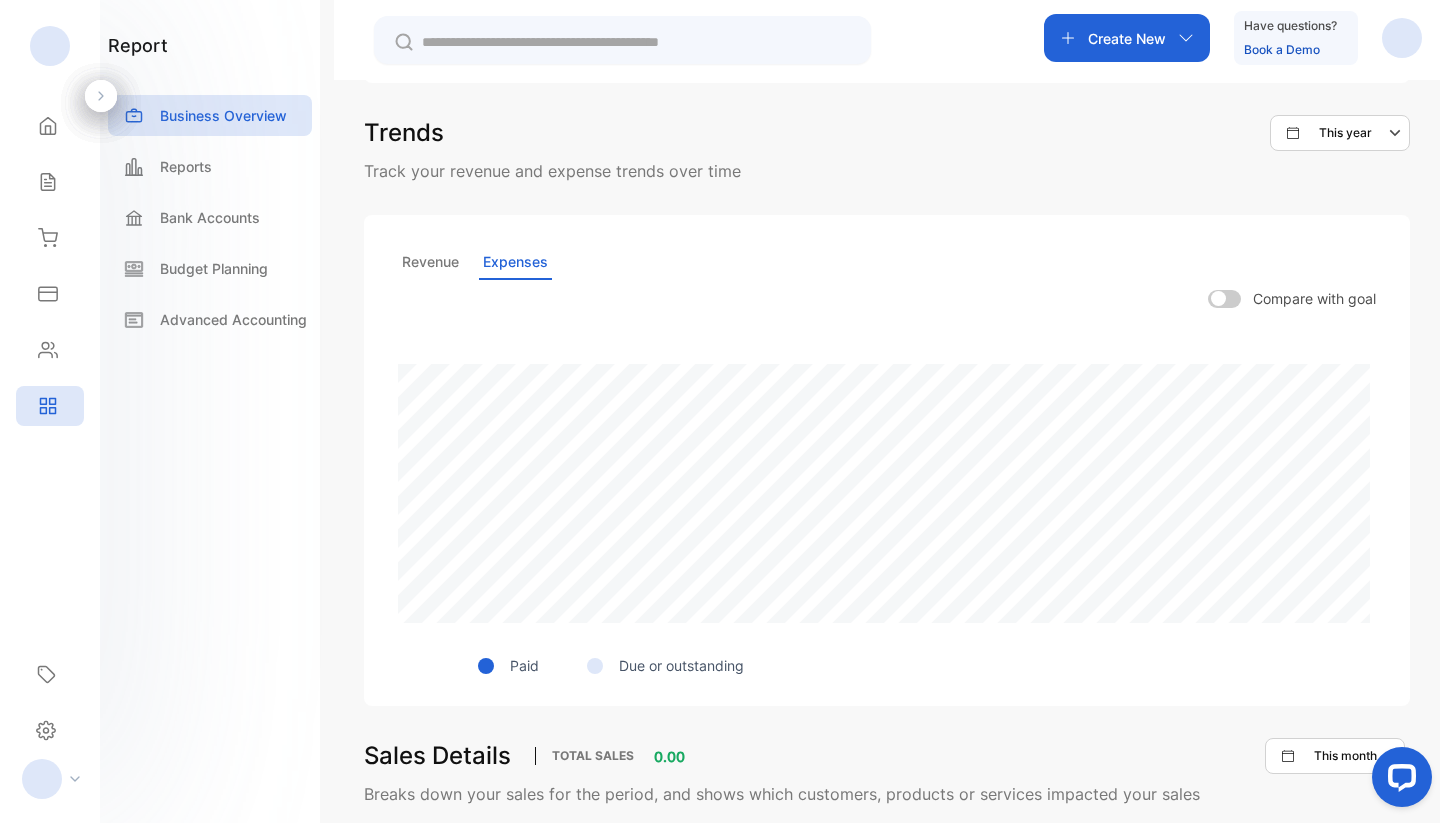 click on "Revenue" at bounding box center [430, 262] 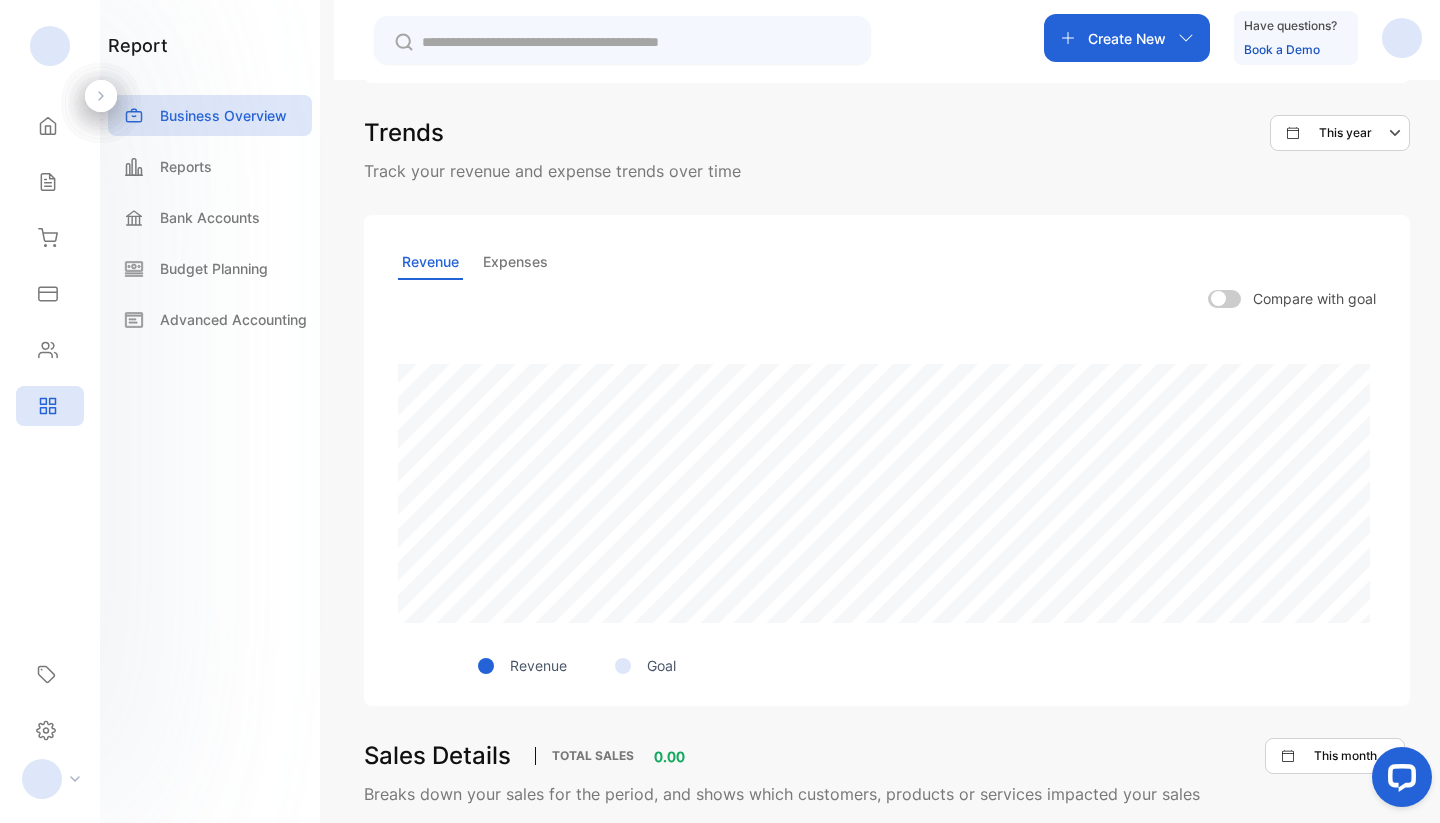 click on "Expenses" at bounding box center [515, 262] 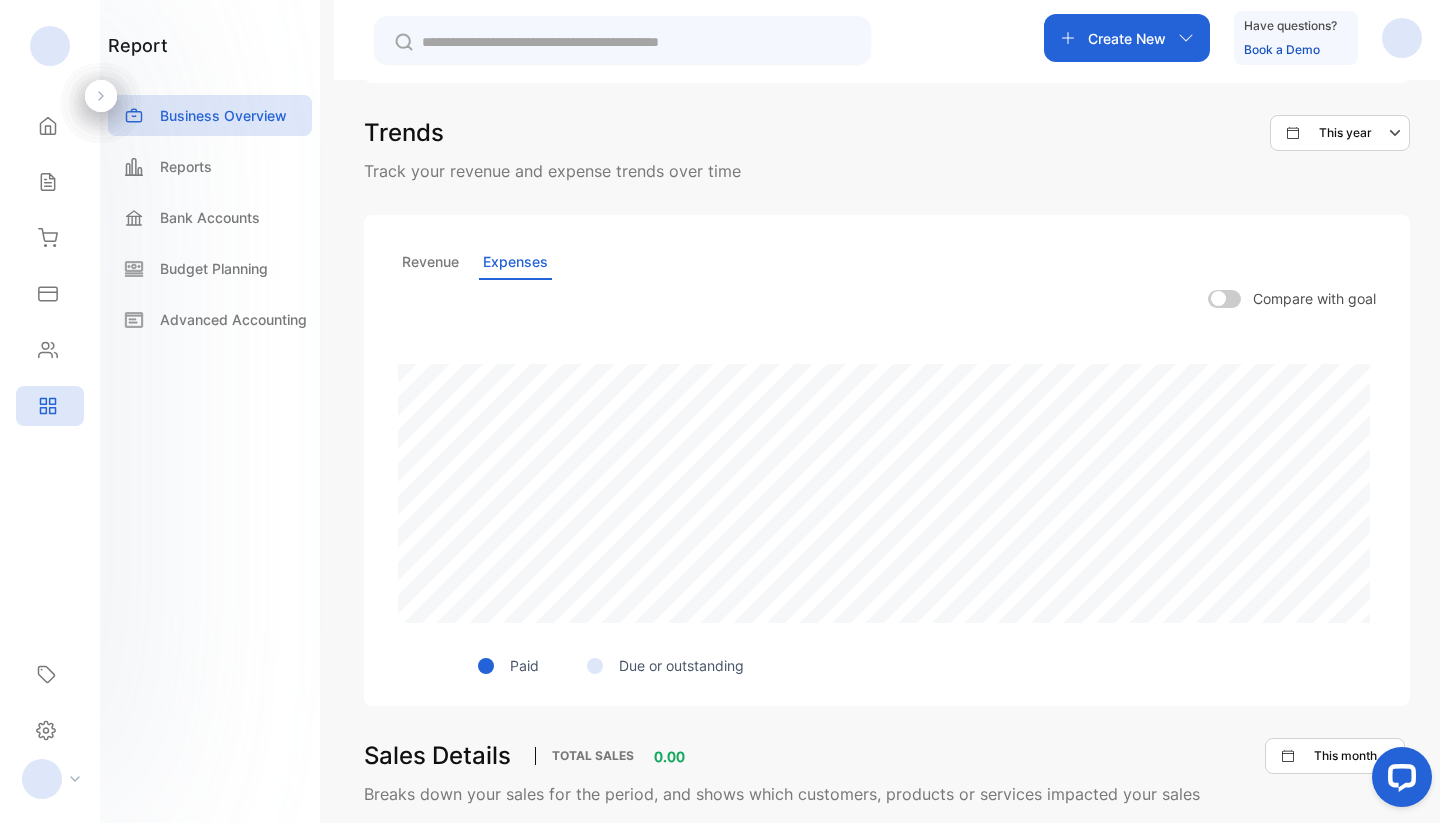 click on "Revenue" at bounding box center [430, 262] 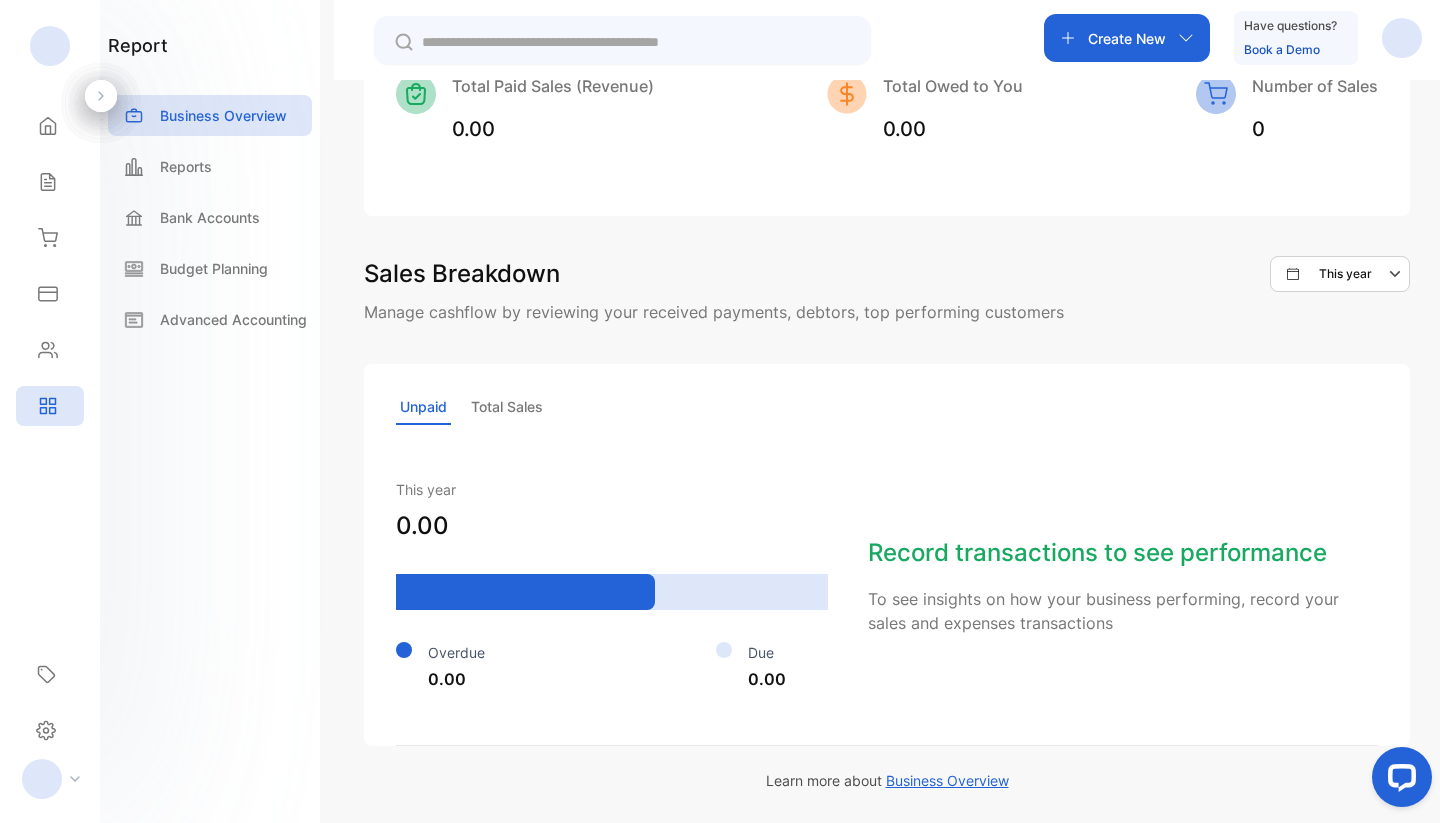 scroll, scrollTop: 1269, scrollLeft: 0, axis: vertical 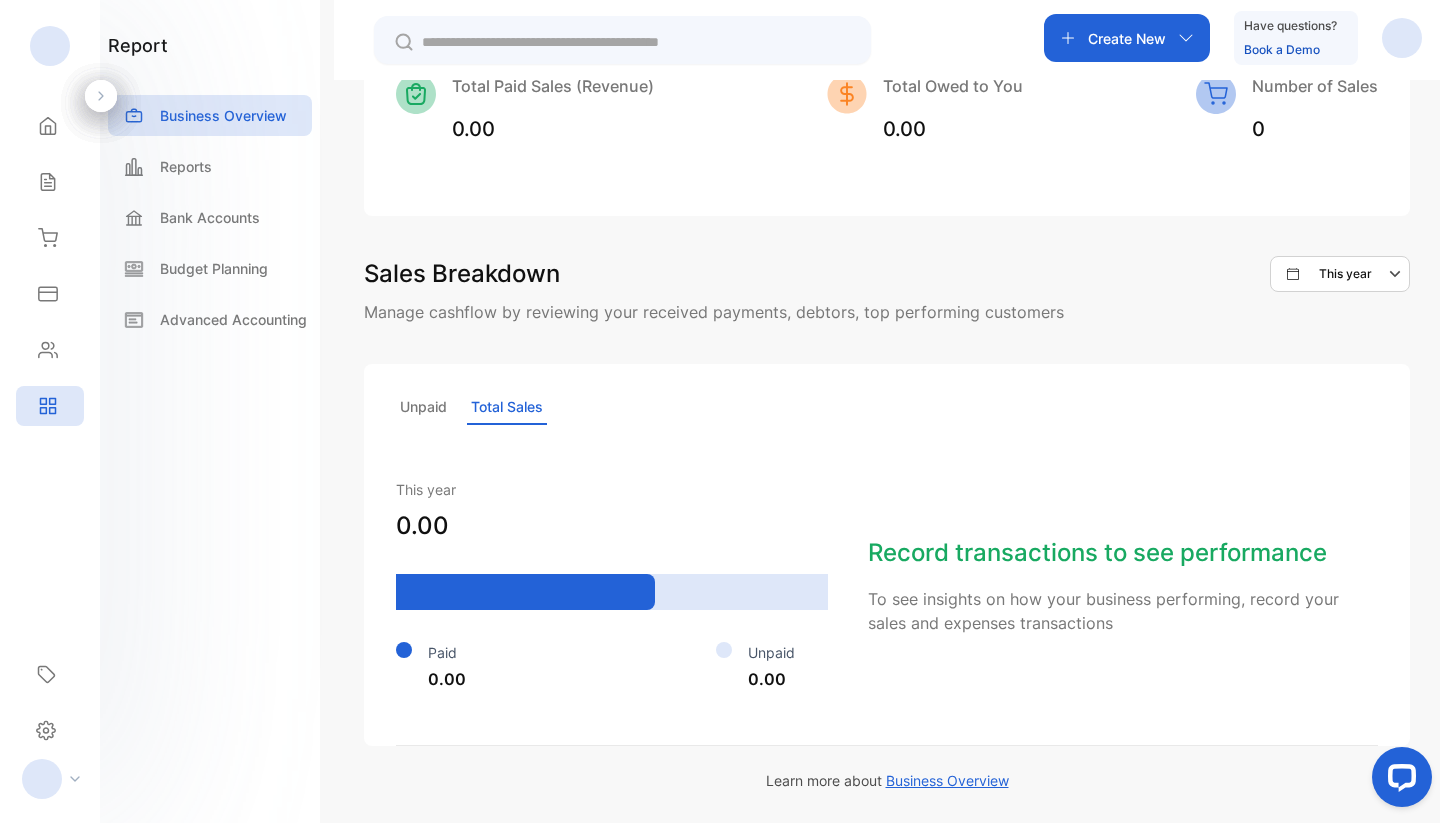 click on "Unpaid" at bounding box center [423, 407] 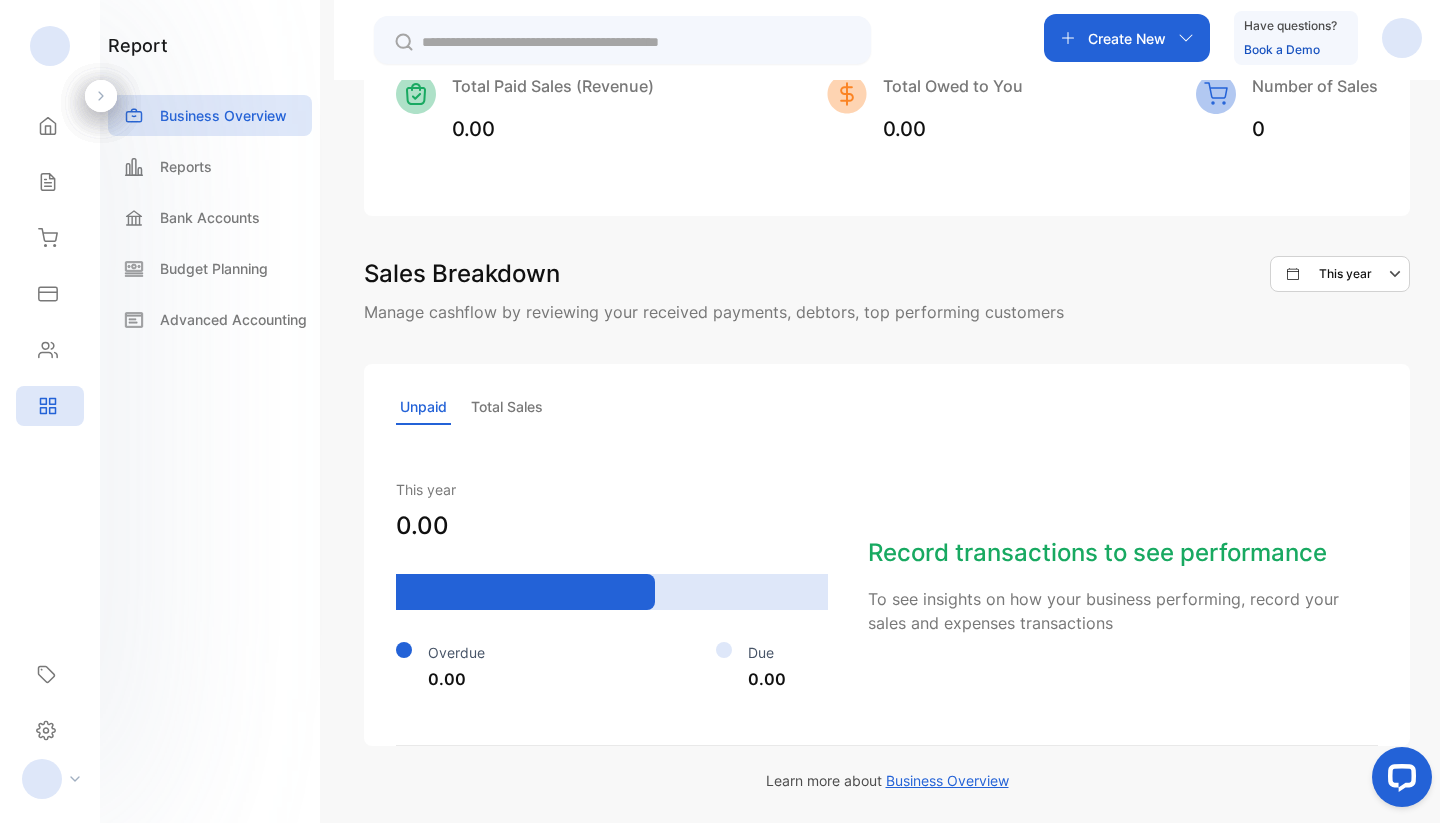 click on "Total Sales" at bounding box center (507, 407) 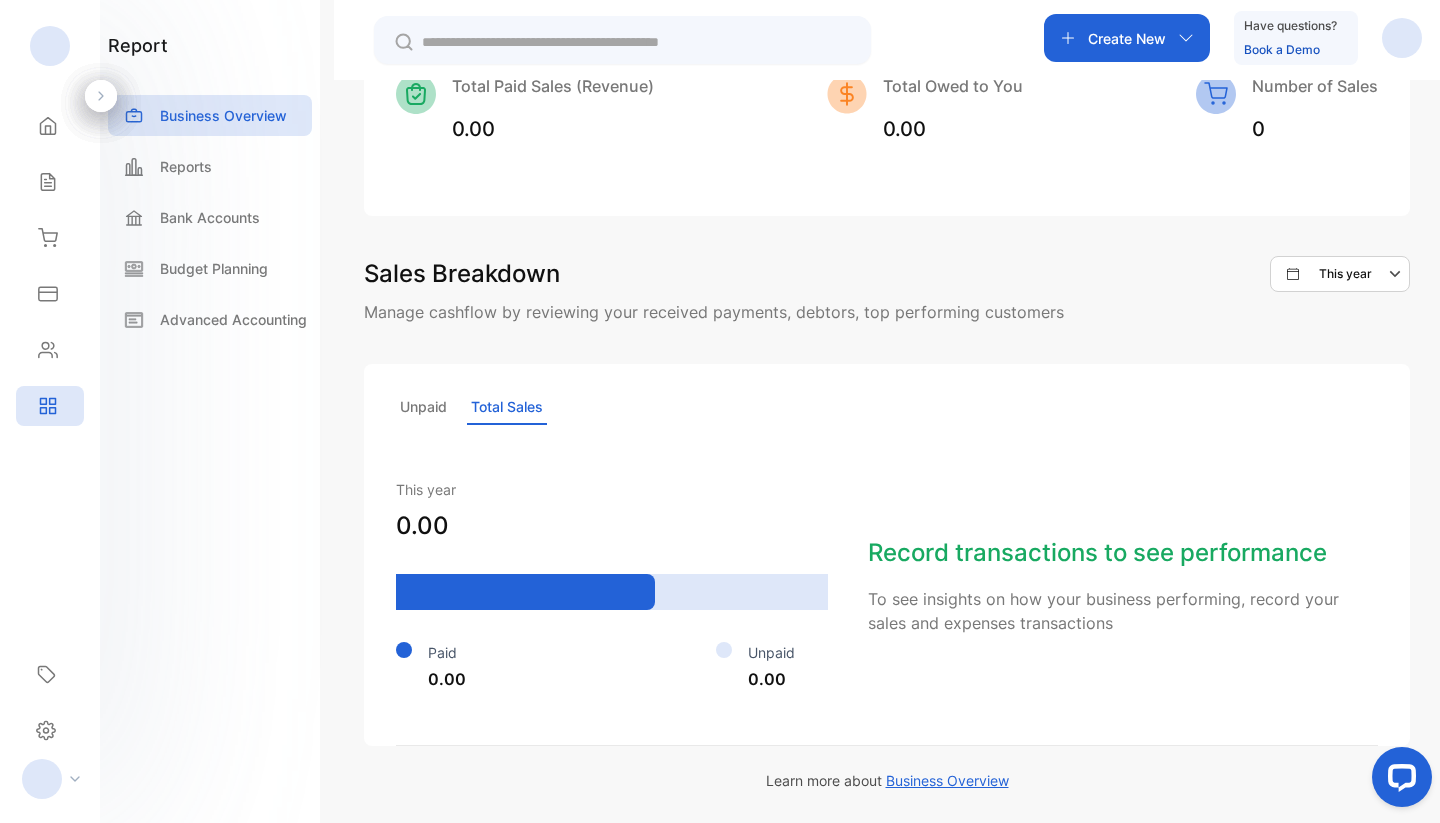 click on "Unpaid" at bounding box center (423, 407) 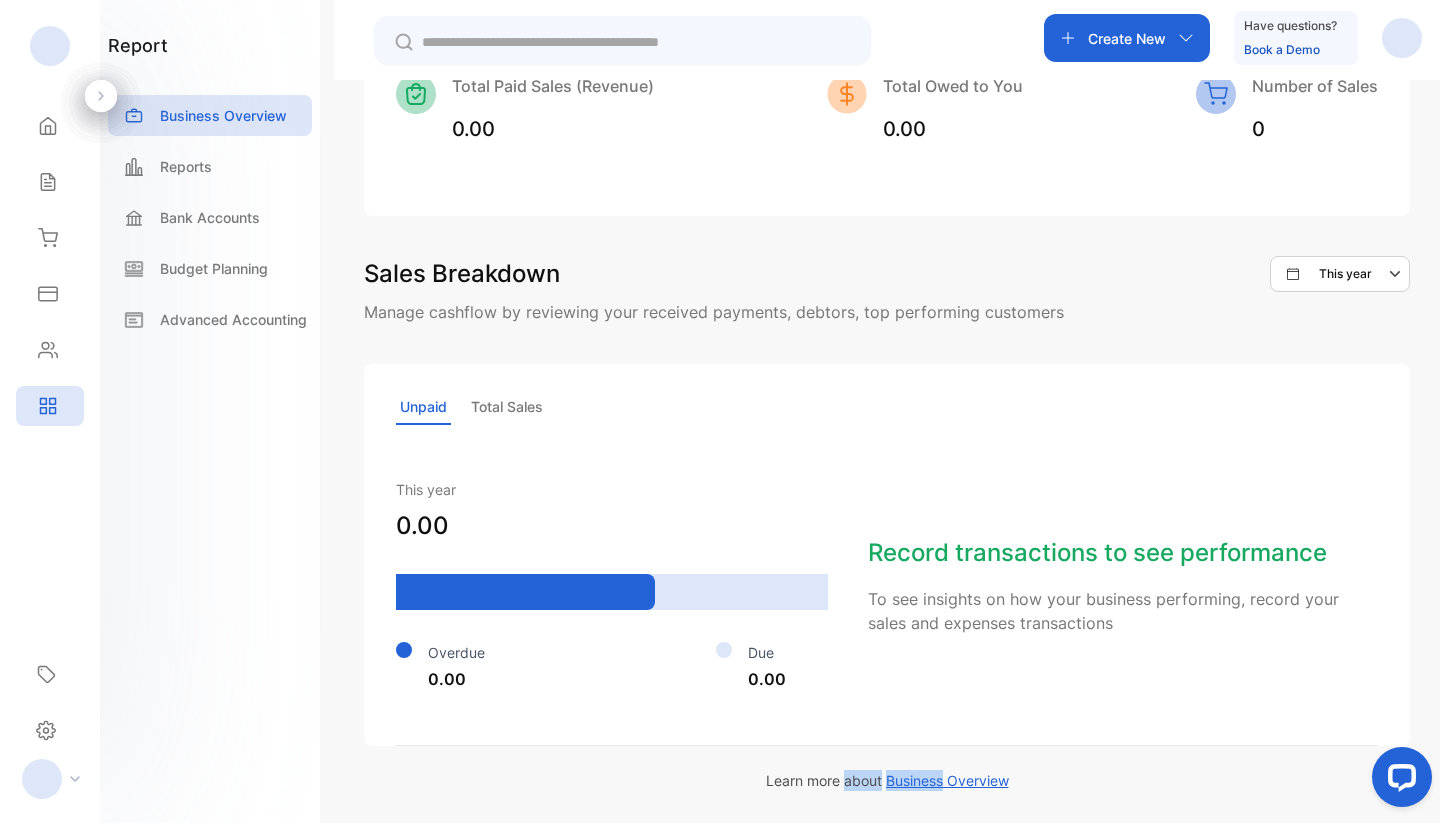 click on "Business Overview" at bounding box center (947, 780) 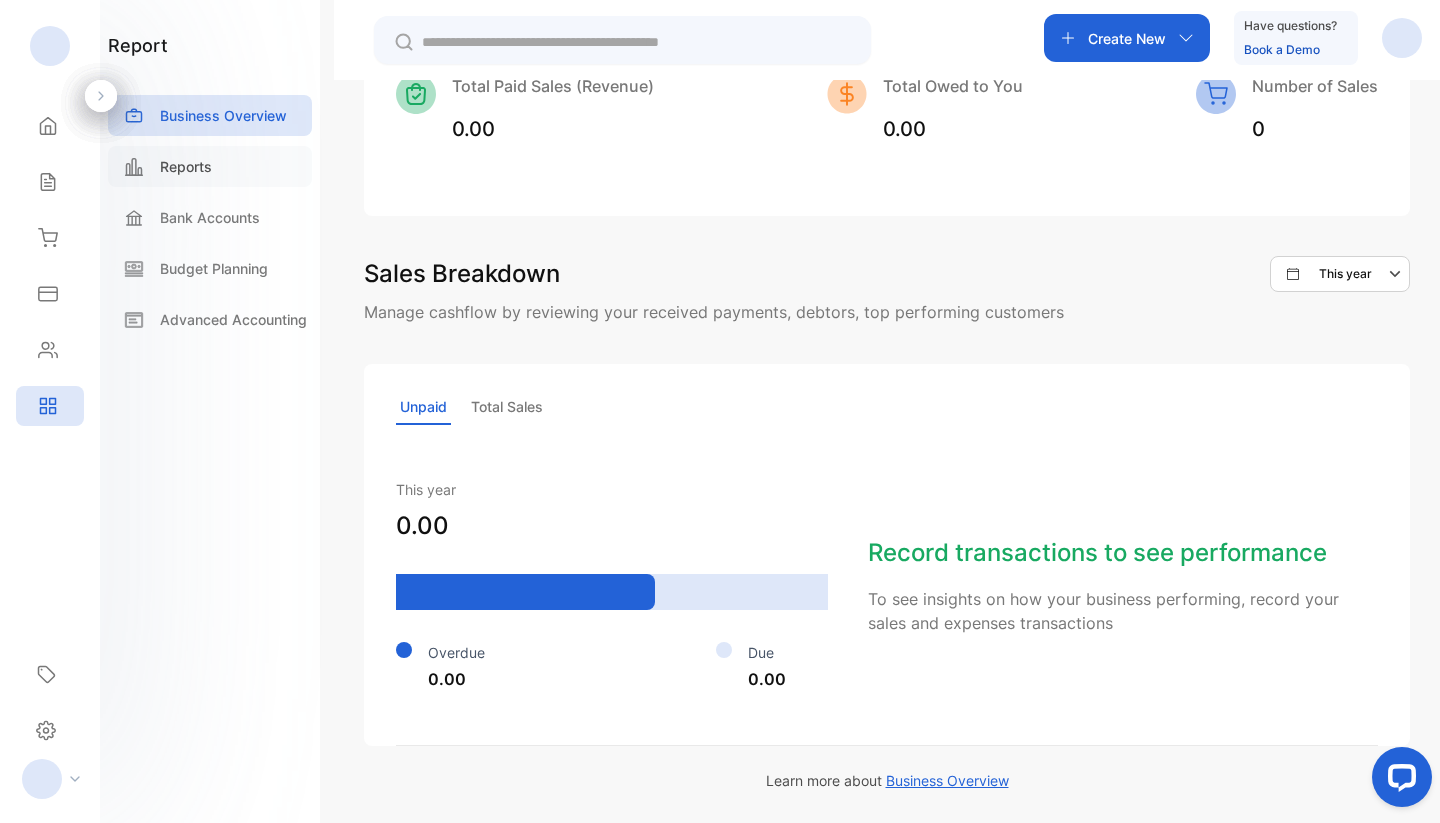 click on "Reports" at bounding box center (210, 166) 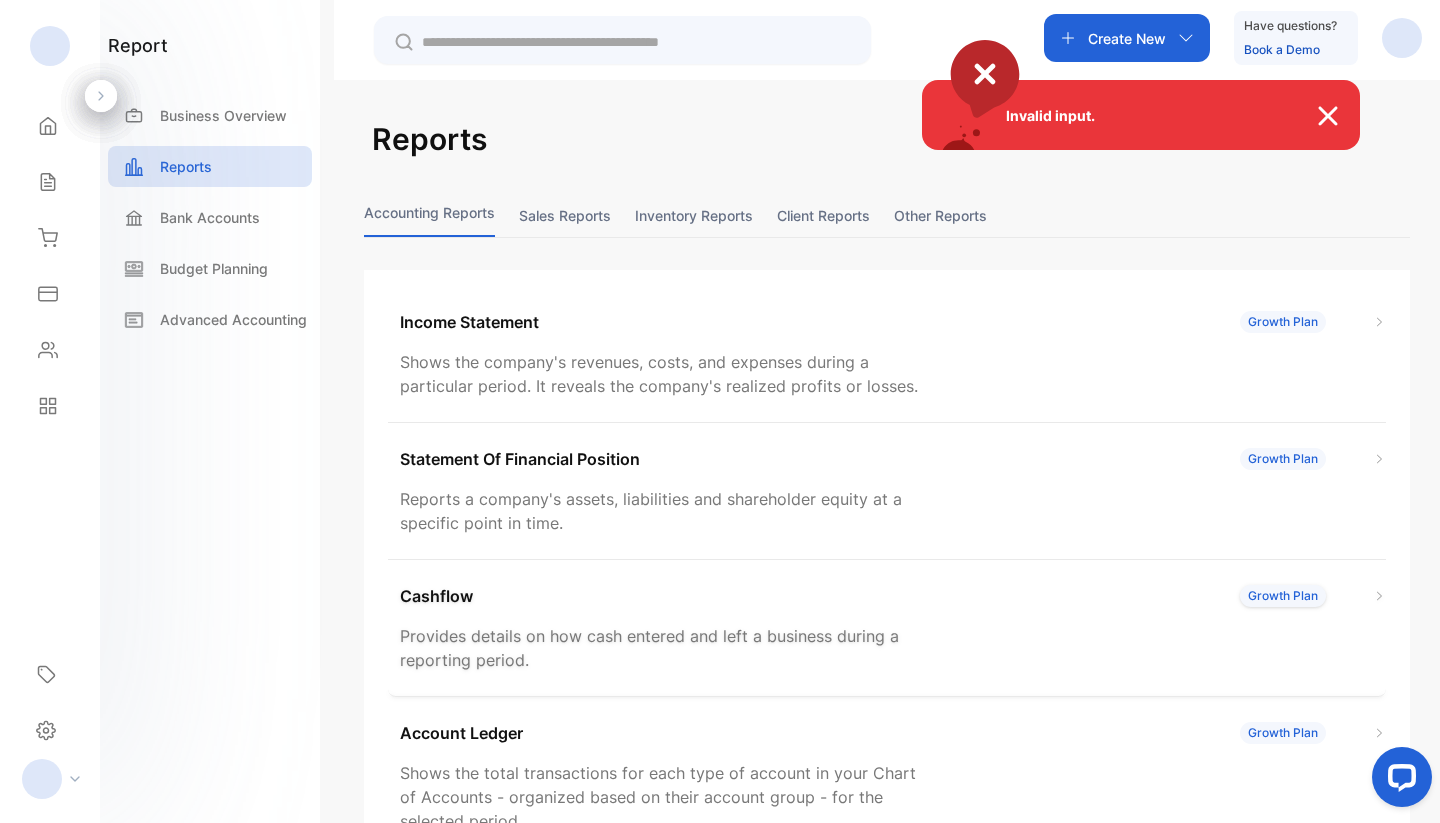 scroll, scrollTop: 0, scrollLeft: 0, axis: both 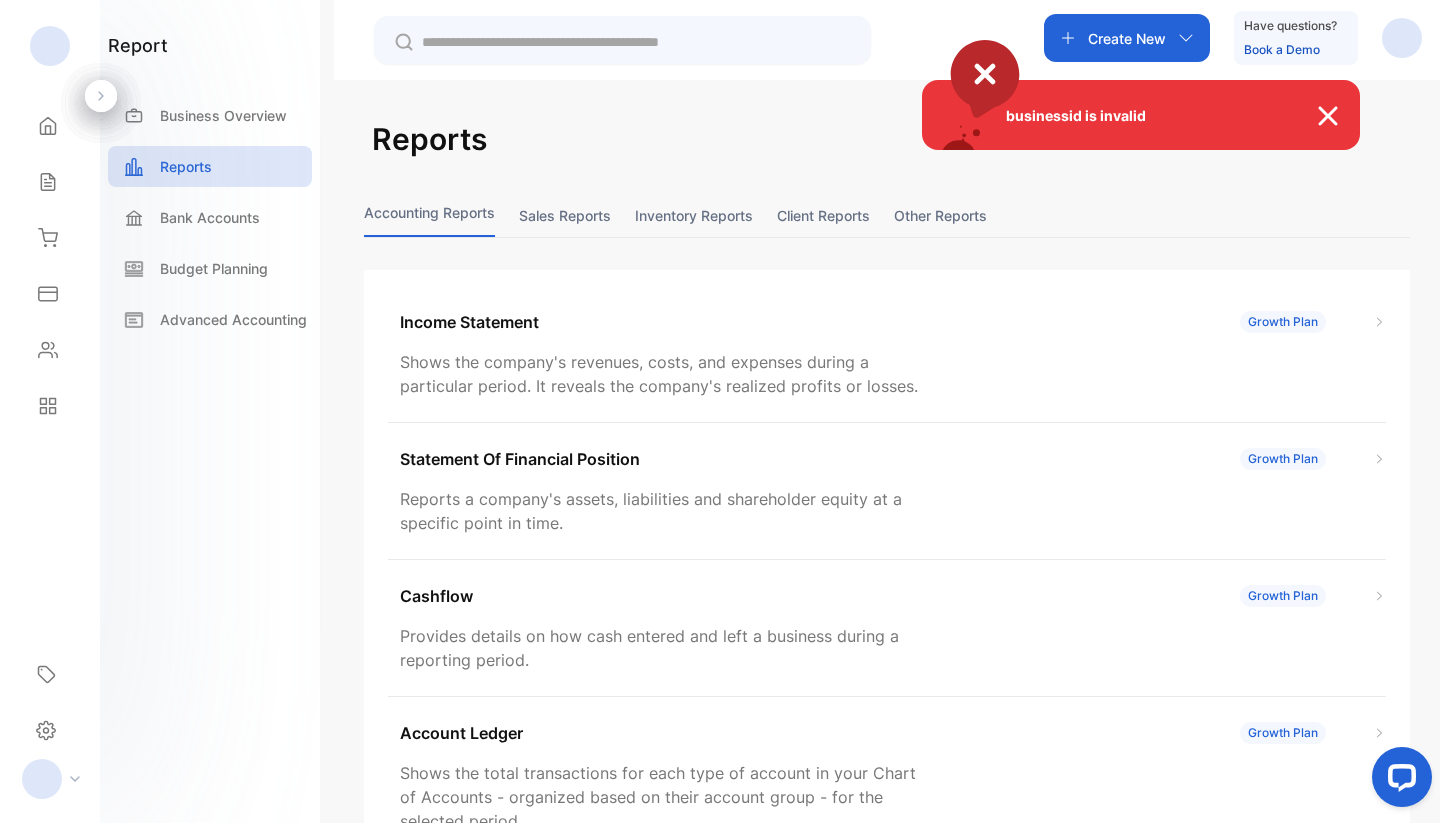 click on "businessid is invalid" at bounding box center [720, 411] 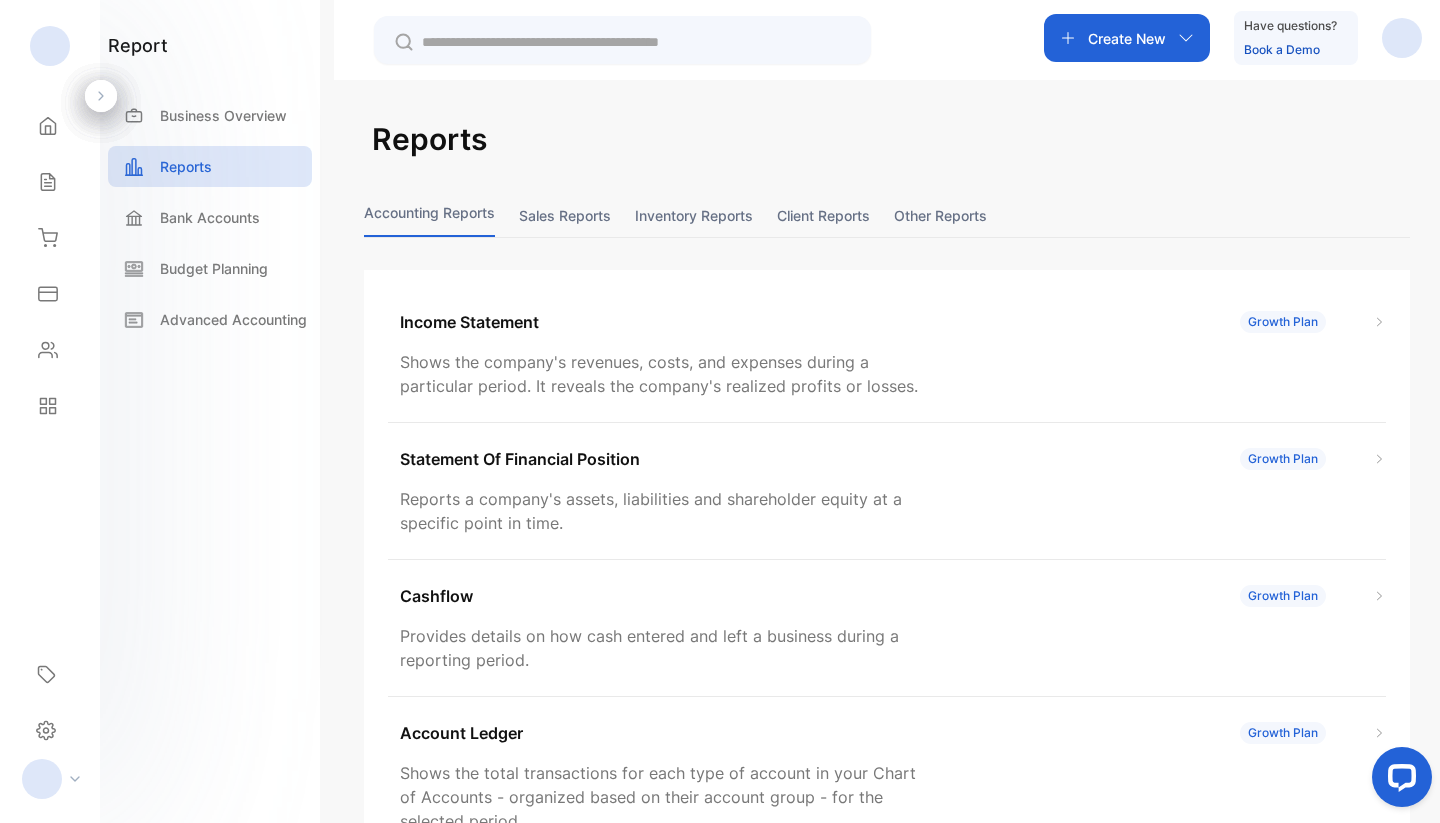 click on "Sales reports" at bounding box center (565, 215) 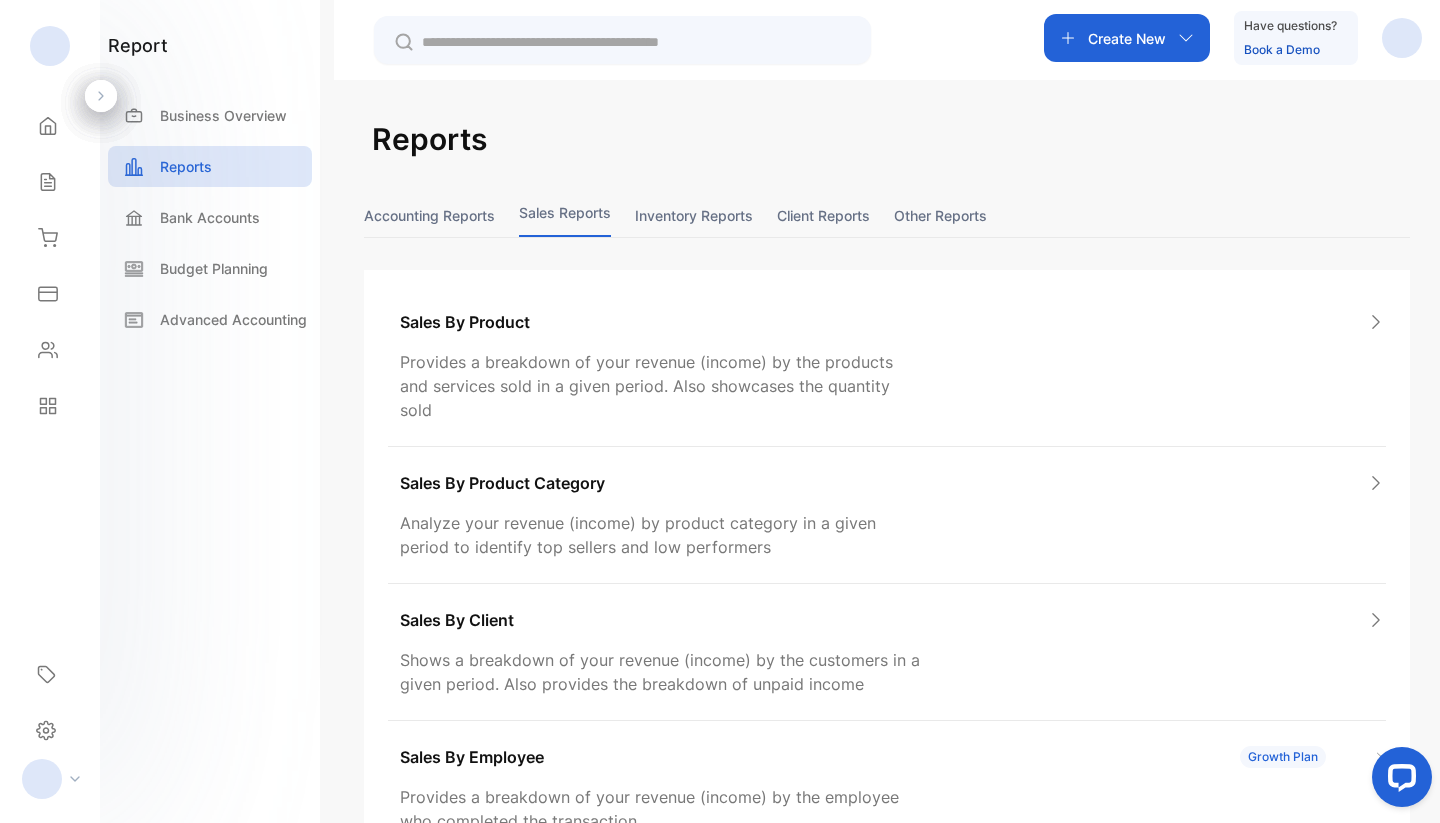 click on "Accounting Reports" at bounding box center (429, 215) 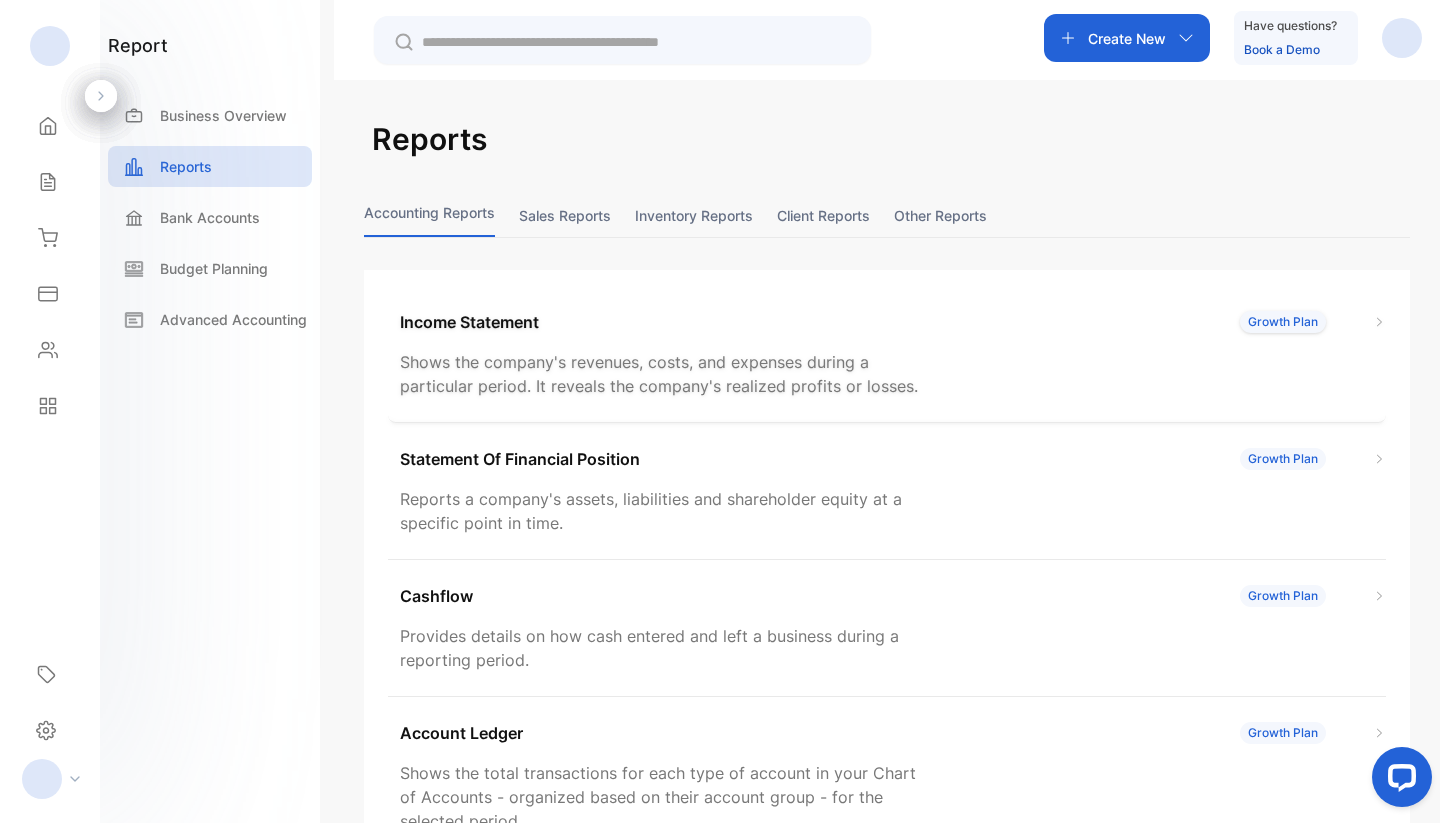 click at bounding box center [1379, 322] 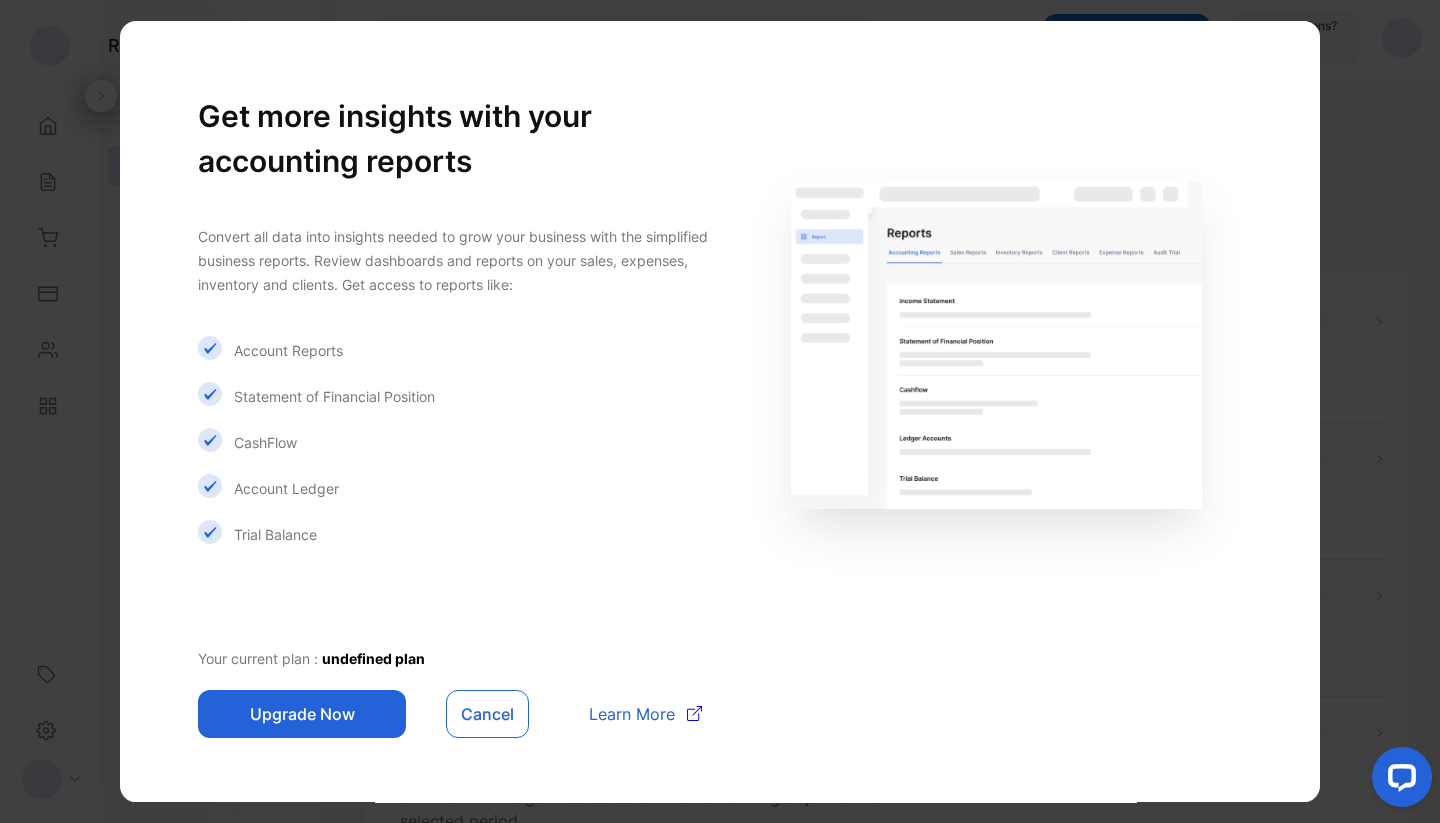 click on "Cancel" at bounding box center [487, 714] 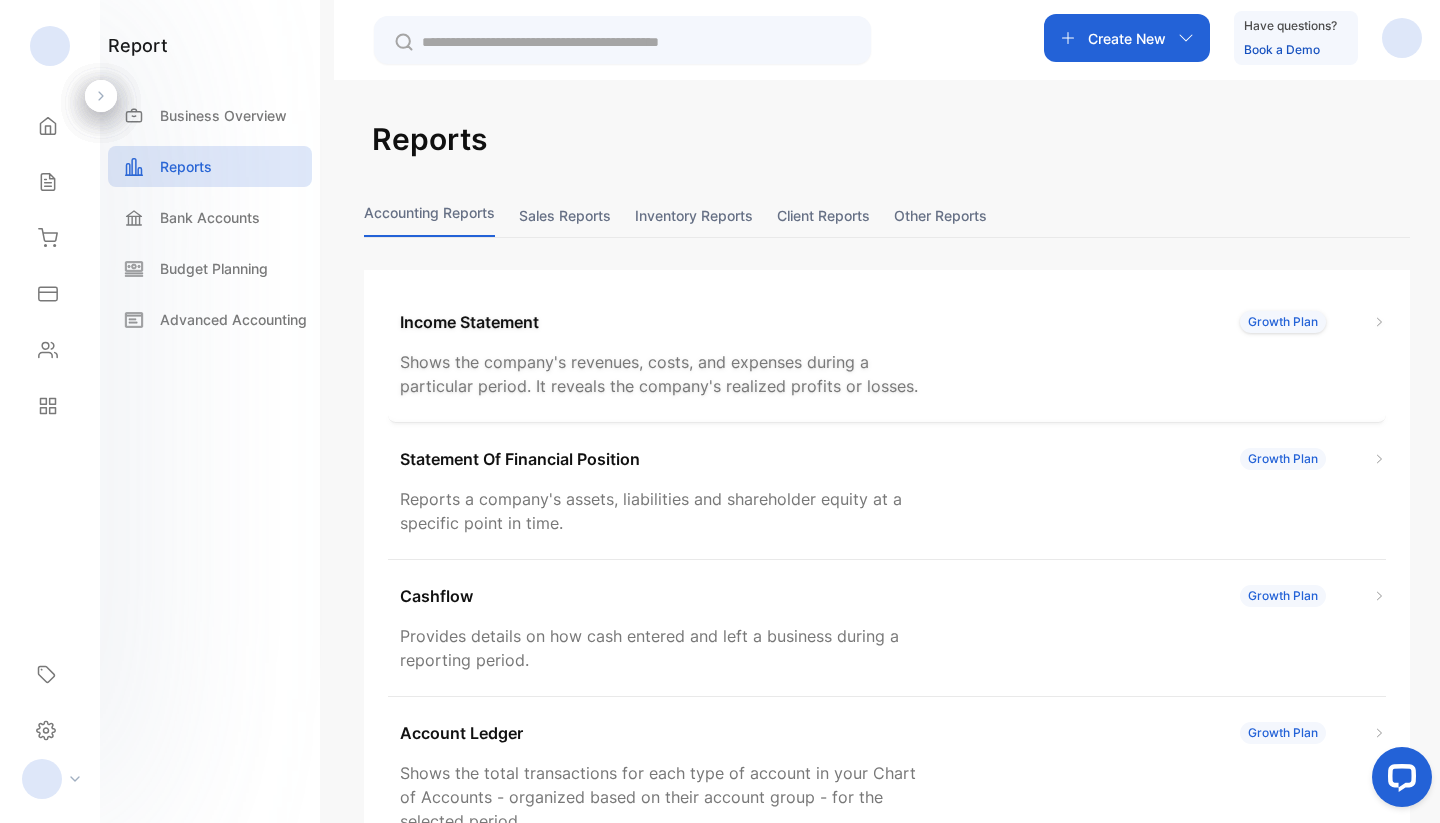 click on "Income Statement" at bounding box center (469, 322) 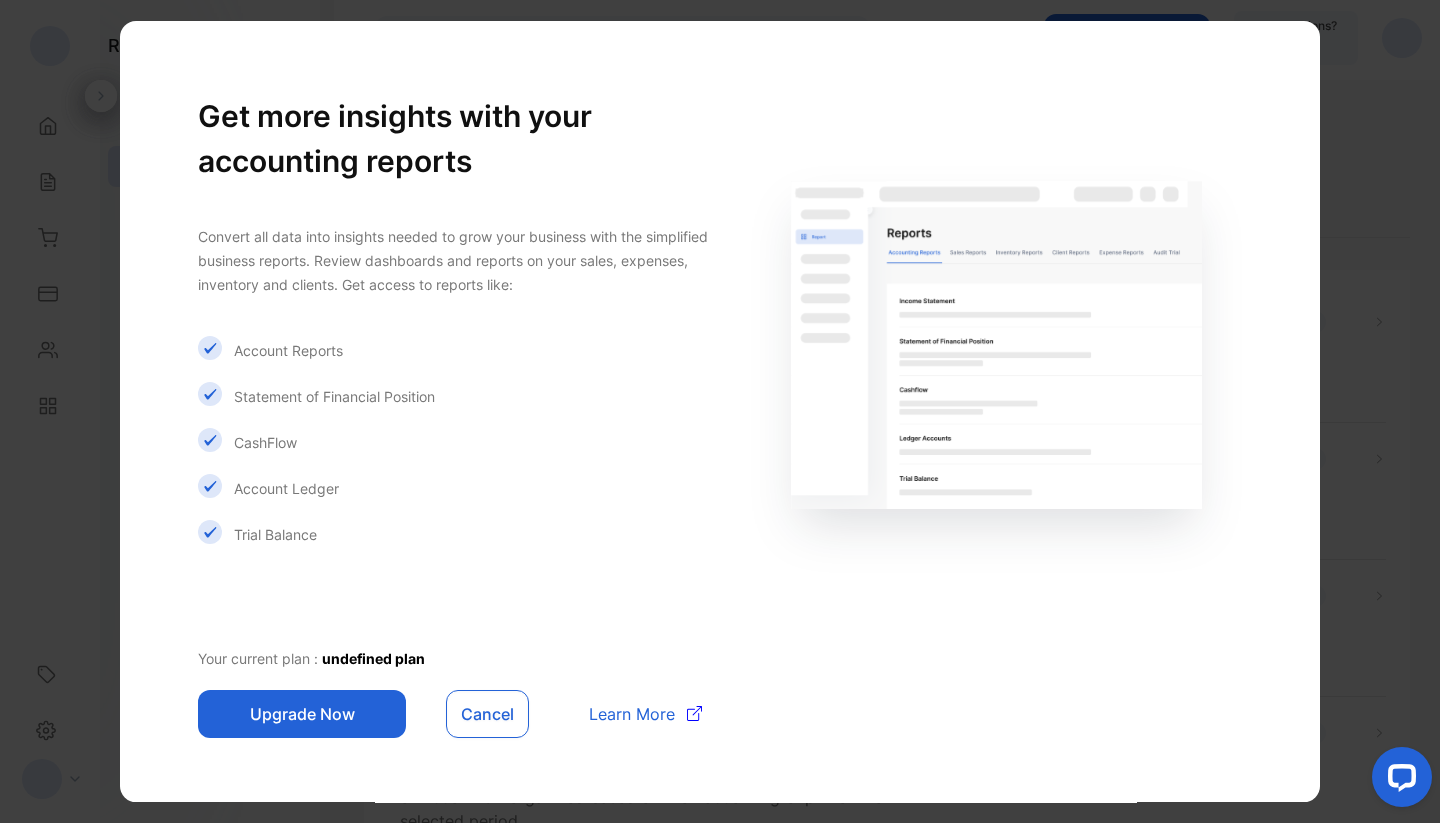 click on "Cancel" at bounding box center [487, 714] 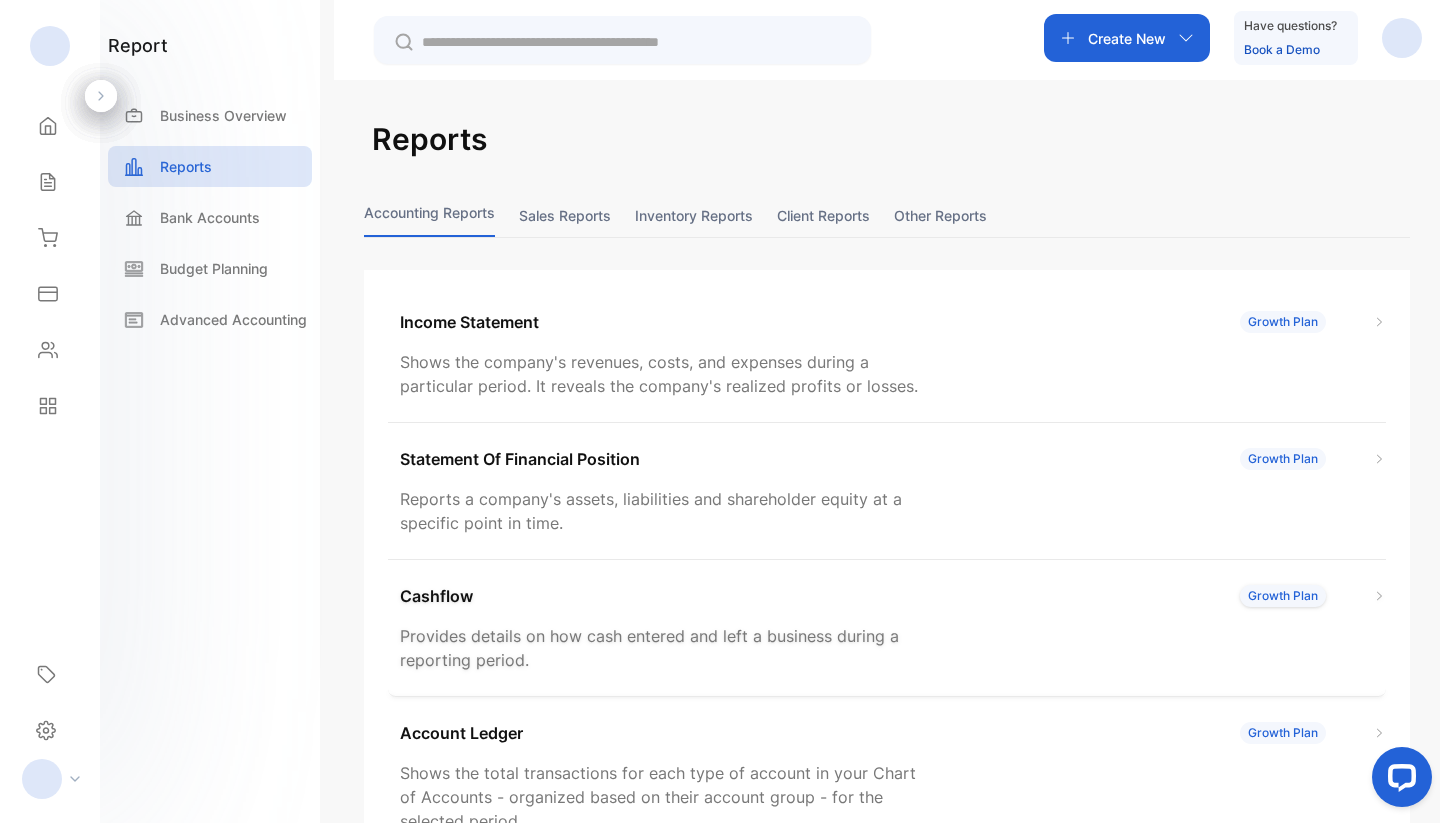 click on "Cashflow  Growth Plan" at bounding box center (893, 596) 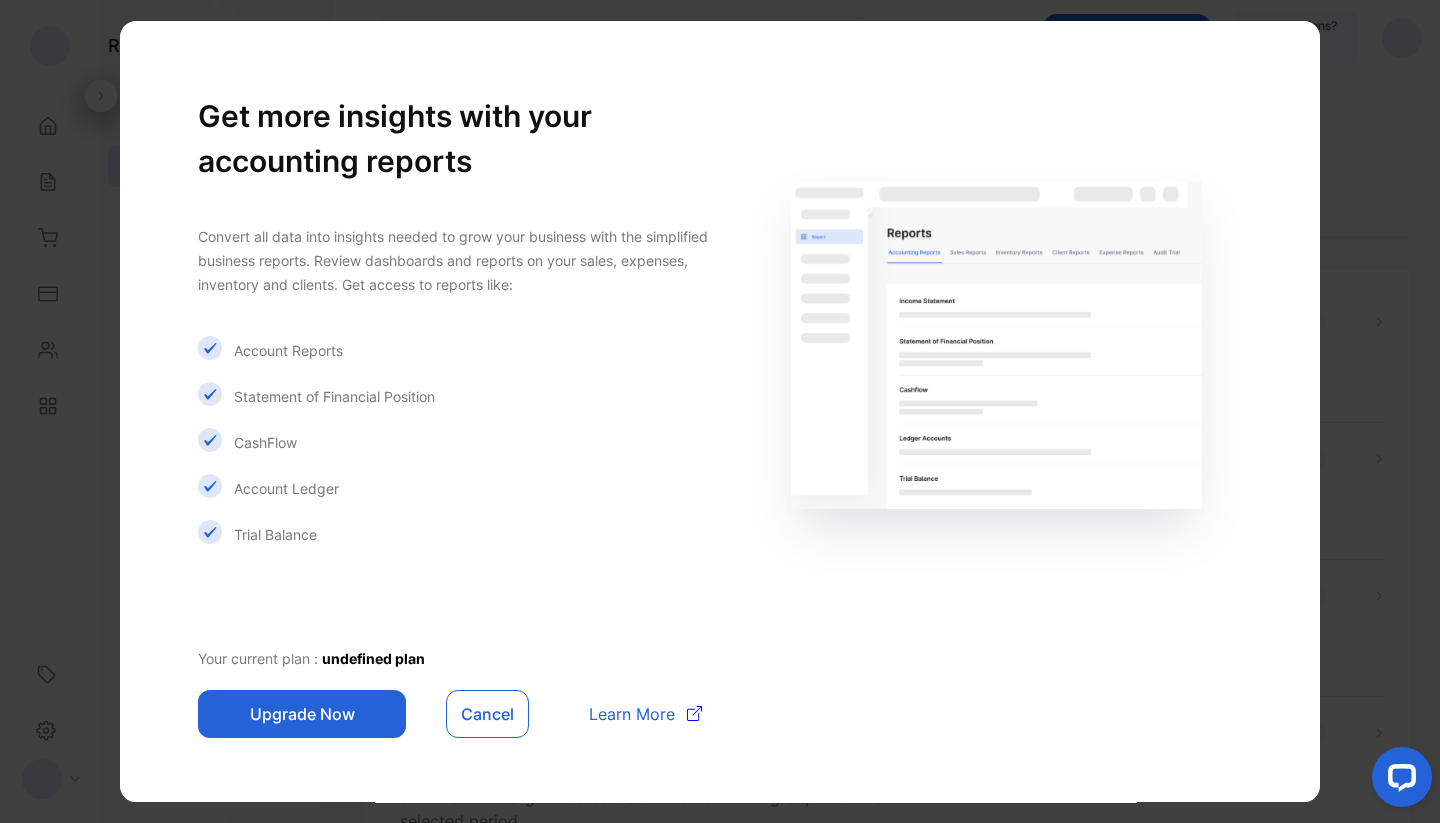 click on "Your current plan :   undefined plan Upgrade Now Cancel Learn More" at bounding box center [720, 692] 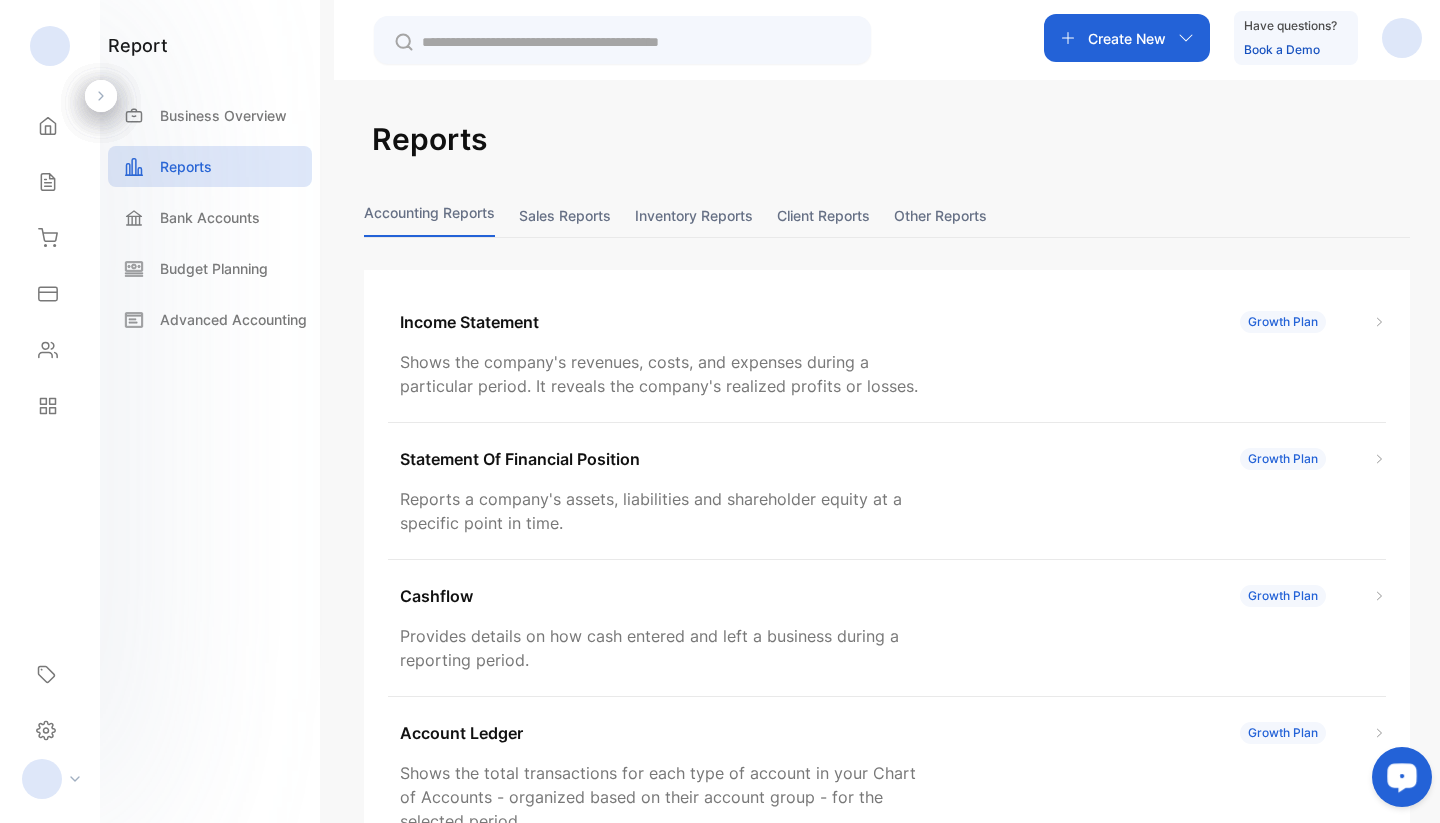 click at bounding box center (1402, 777) 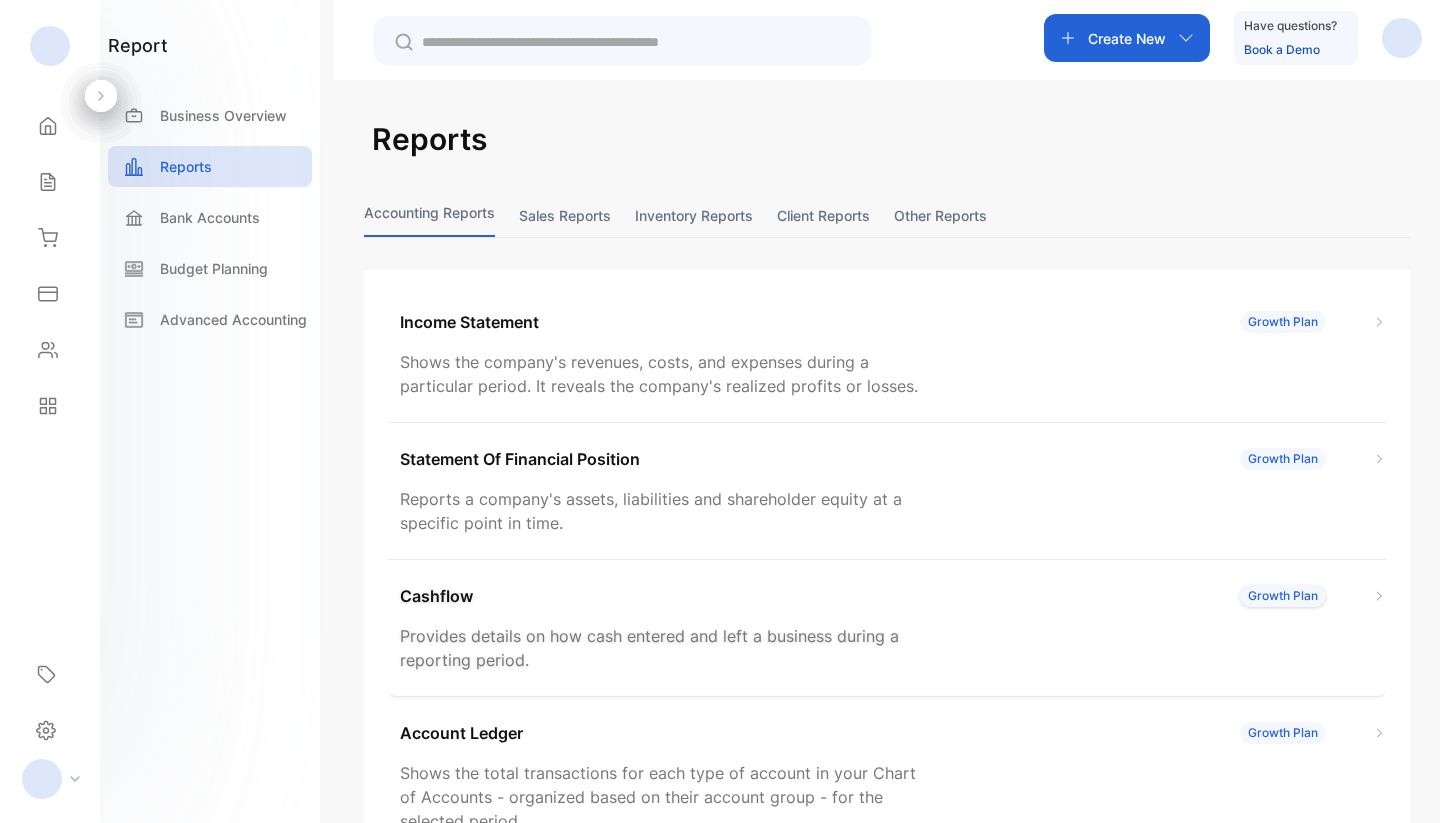 click on "Cashflow  Growth Plan Provides details on how cash entered and left a business during a reporting period." at bounding box center (887, 628) 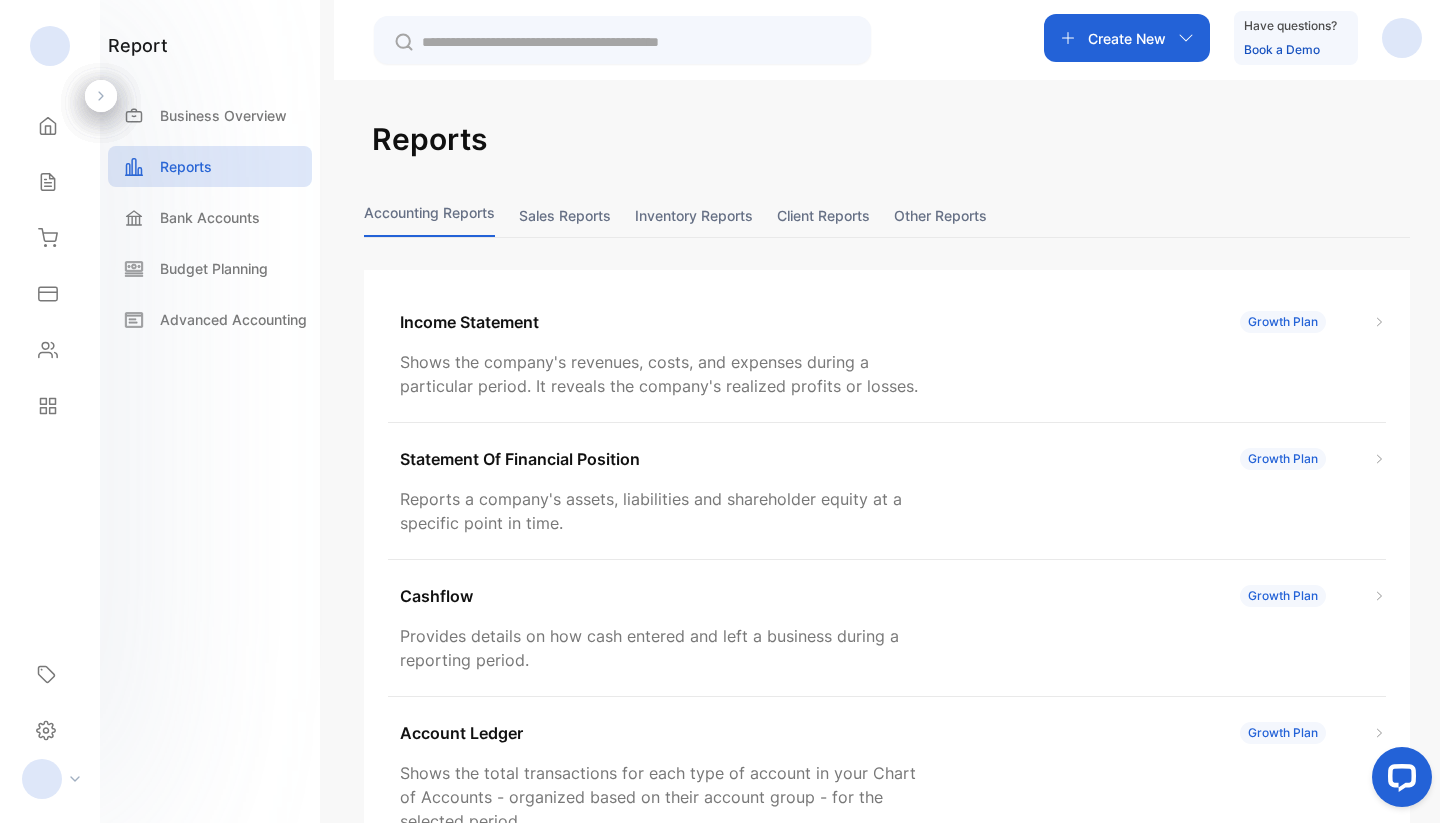 click at bounding box center (1402, 38) 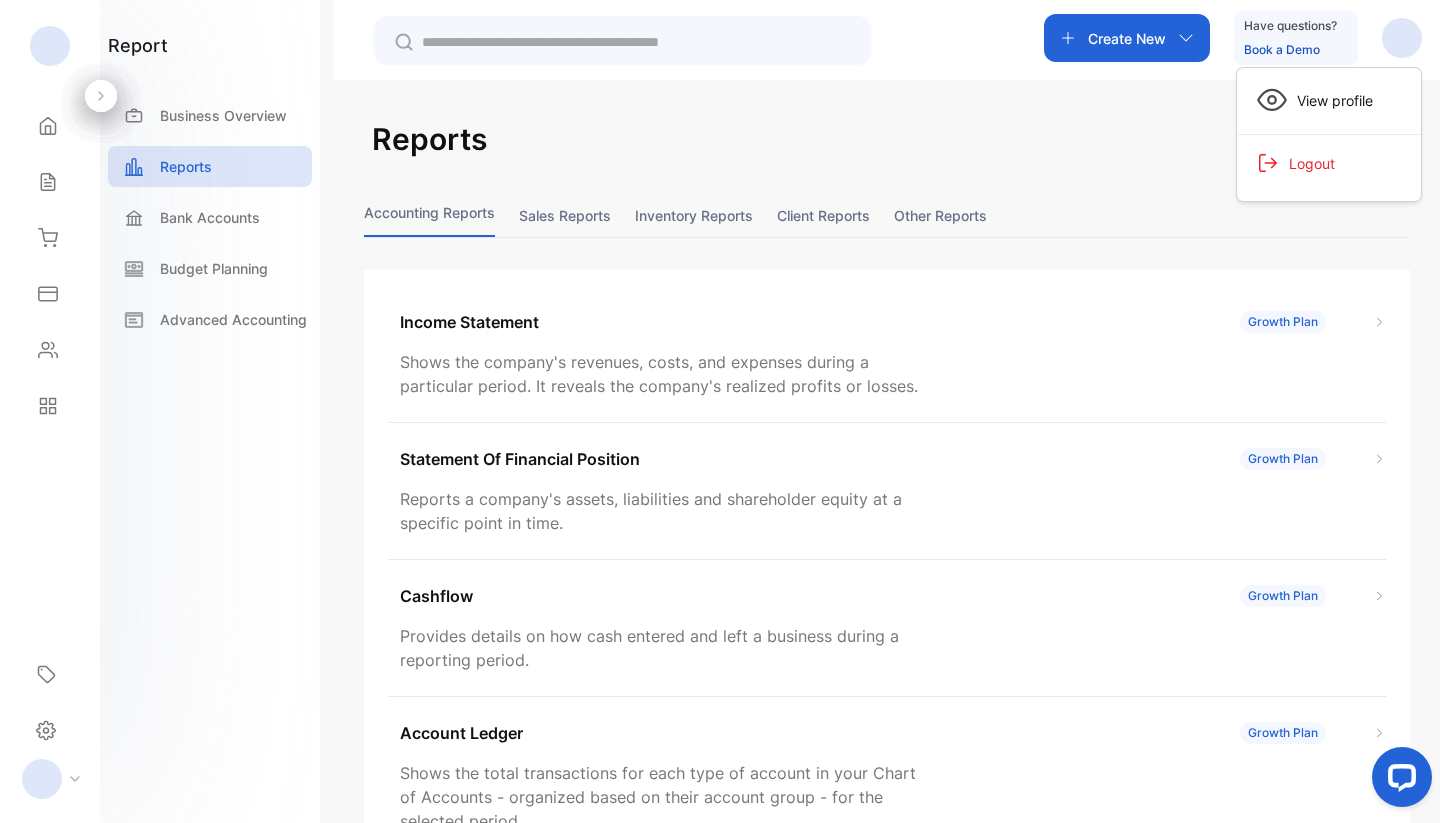 click on "Reports Accounting Reports   Sales reports    Inventory reports    Client reports    Other reports   Income Statement Growth Plan Shows the company's revenues, costs, and expenses during a particular period. It reveals the company's realized profits or losses. Statement Of Financial Position Growth Plan Reports a company's assets, liabilities and shareholder equity at a specific point in time.  Cashflow  Growth Plan Provides details on how cash entered and left a business during a reporting period.  Account Ledger Growth Plan Shows the total transactions for each type of account in your Chart of Accounts - organized based on their account group - for the selected period. General Ledger Growth Plan Shows the total transactions for each account in your Chart of Accounts, including both preexisting and newly created accounts, for the selected period. Trial Balance Growth Plan Shows the sum of debits and credits of all accounts in your Chart of Account at a certain point in time Learn more about Reports" at bounding box center (887, 491) 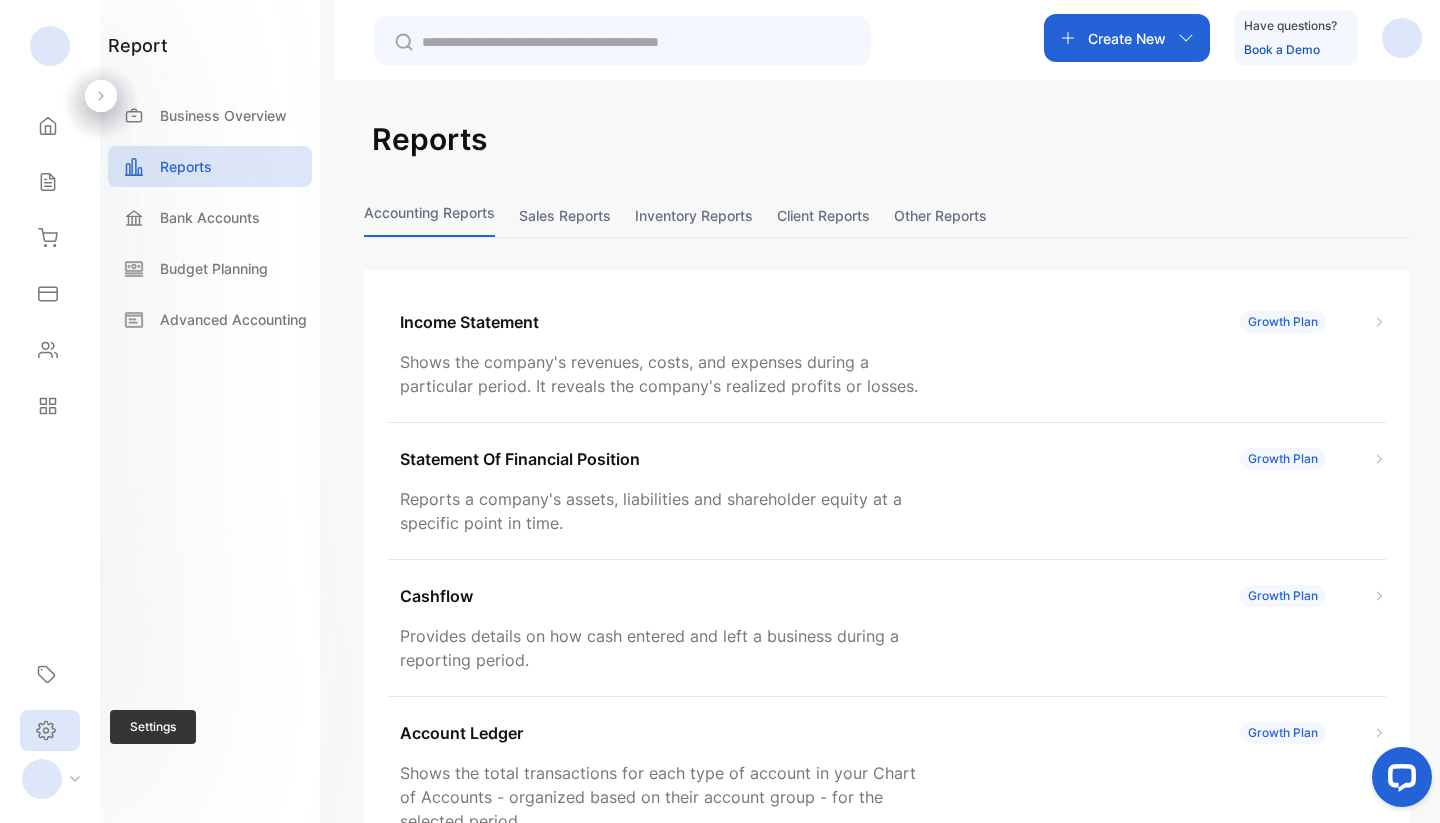 click on "Settings" at bounding box center [50, 730] 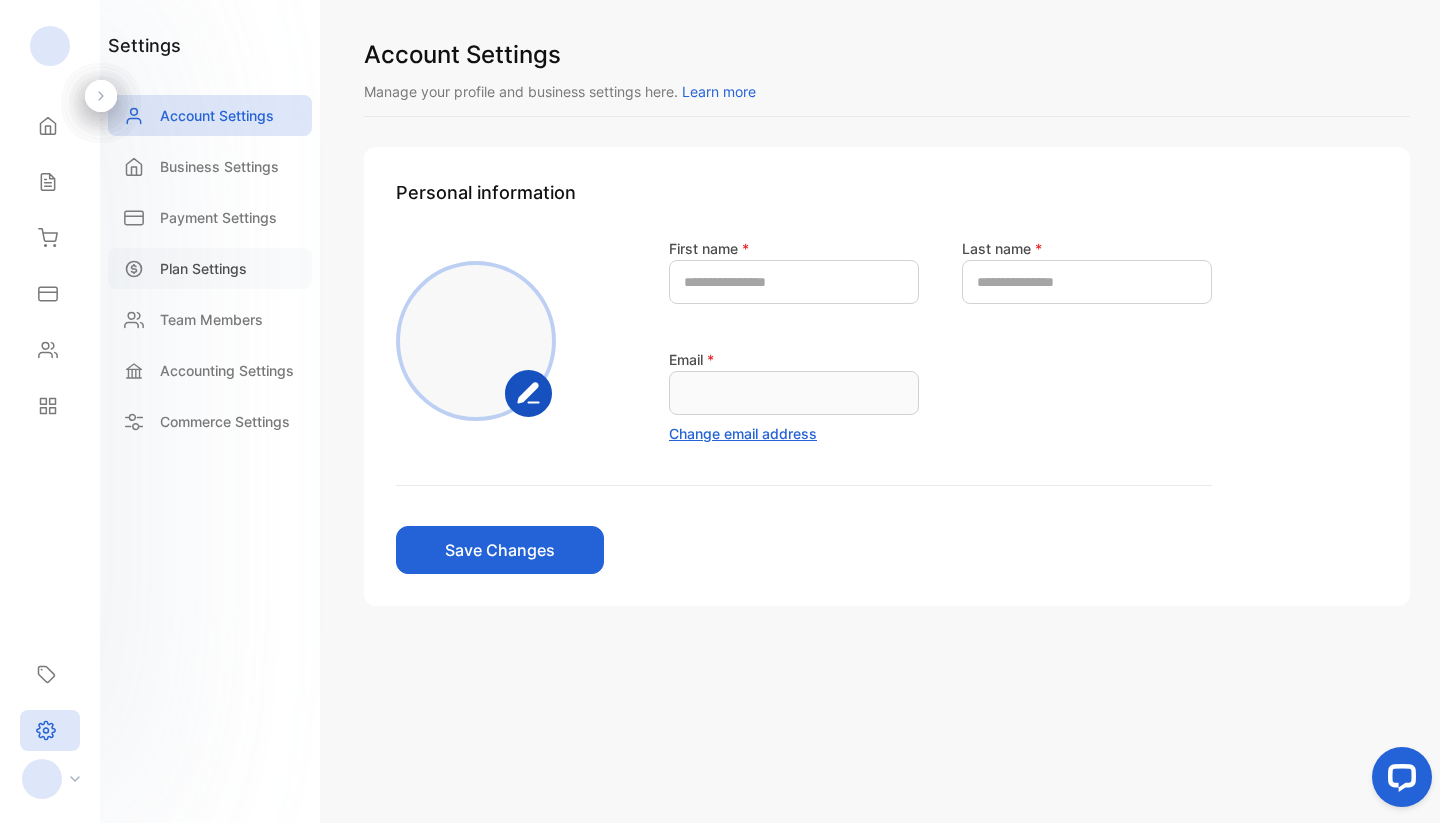 click on "Plan Settings" at bounding box center (203, 268) 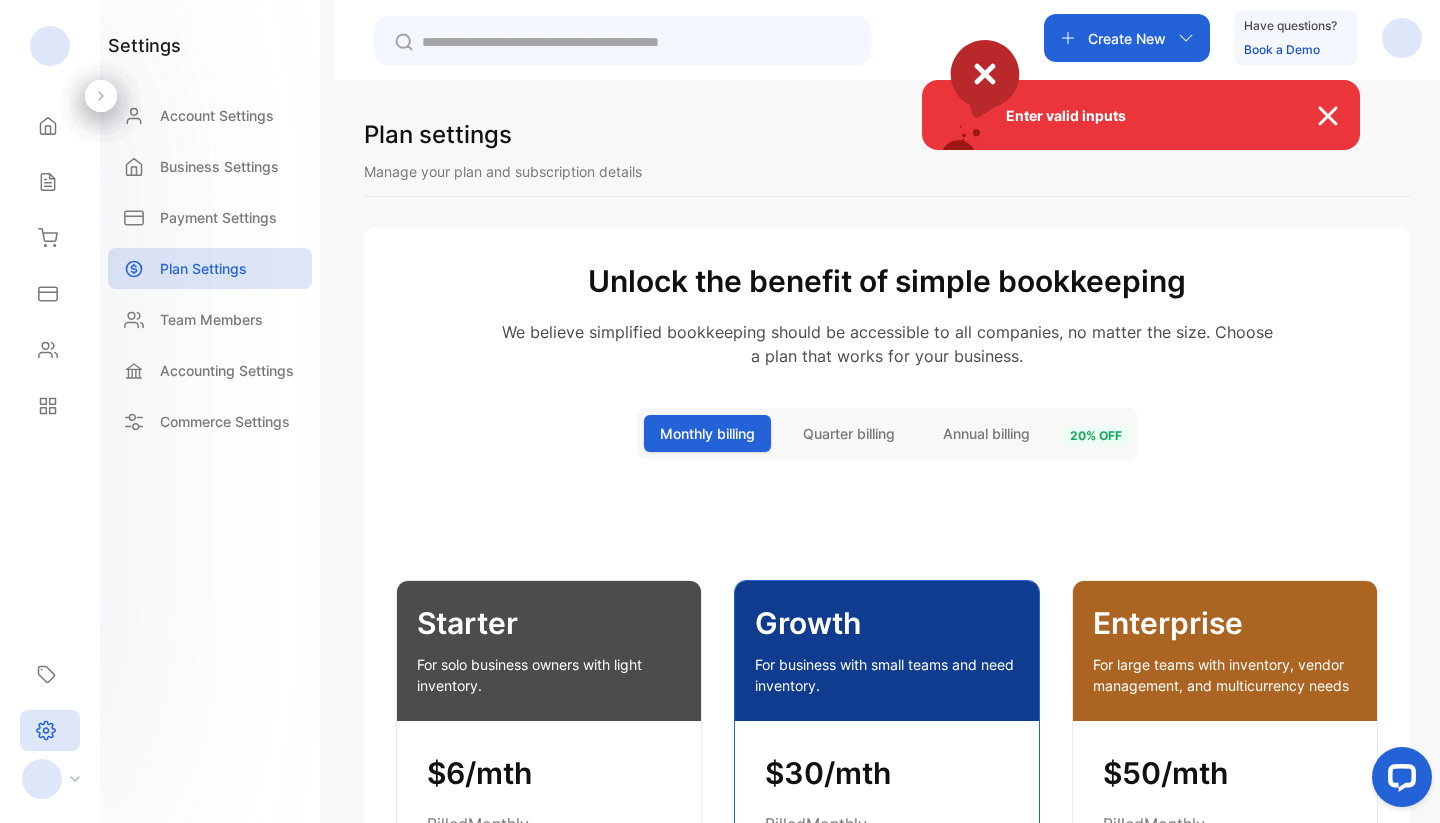 click on "Plan settings" at bounding box center [887, 139] 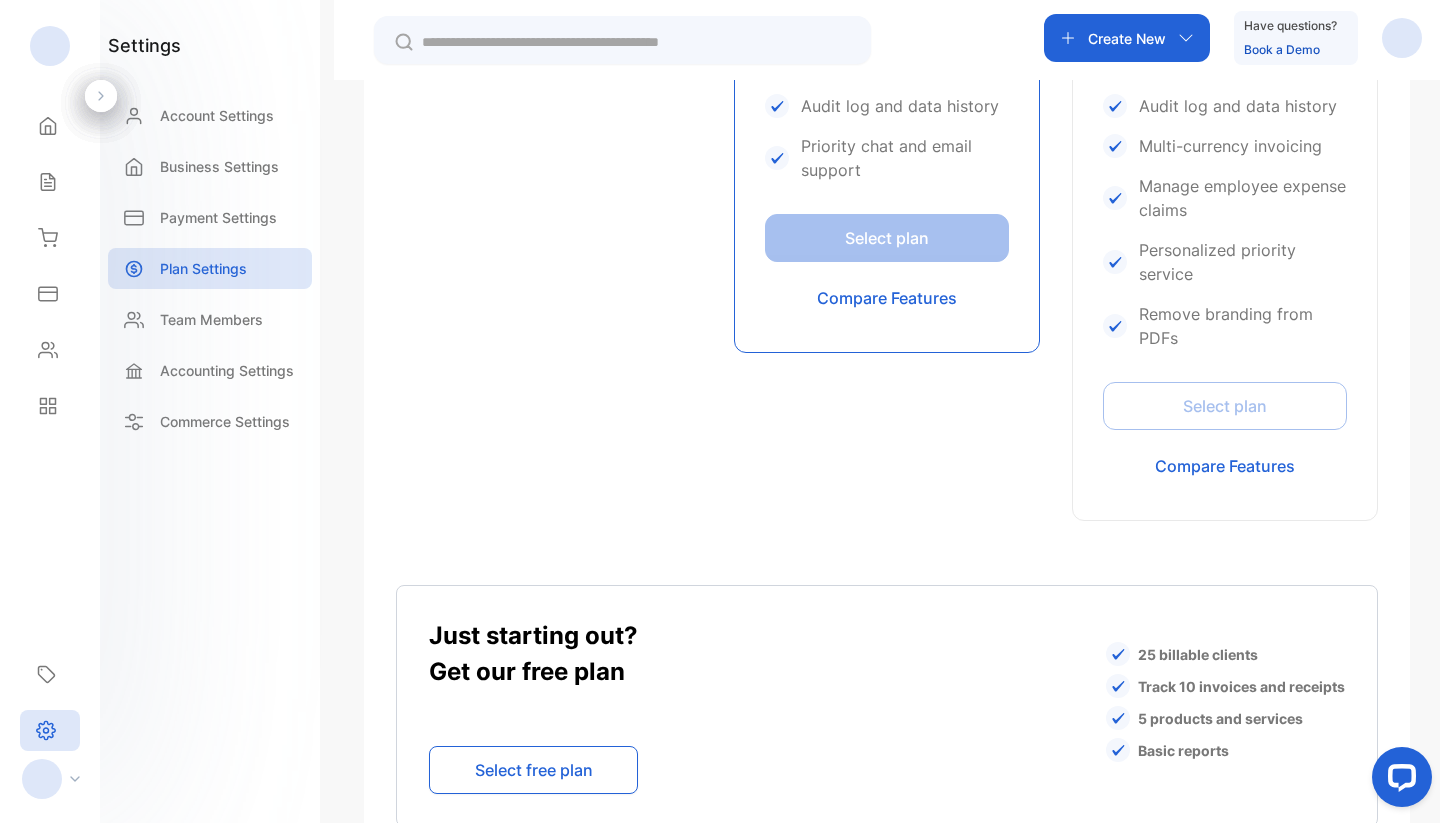 scroll, scrollTop: 911, scrollLeft: 0, axis: vertical 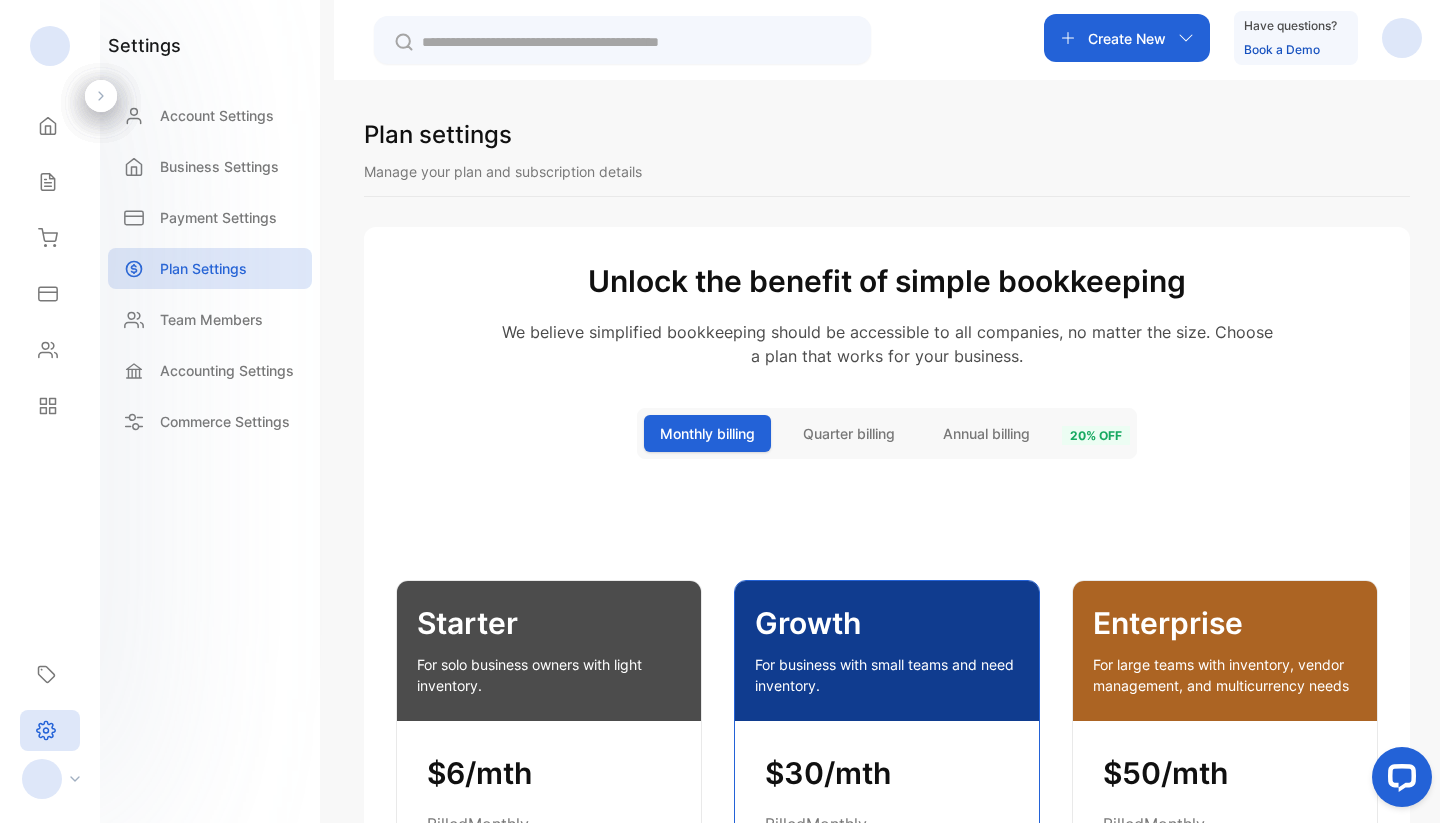 click on "Create New  Have questions? Book a Demo" at bounding box center (1233, 38) 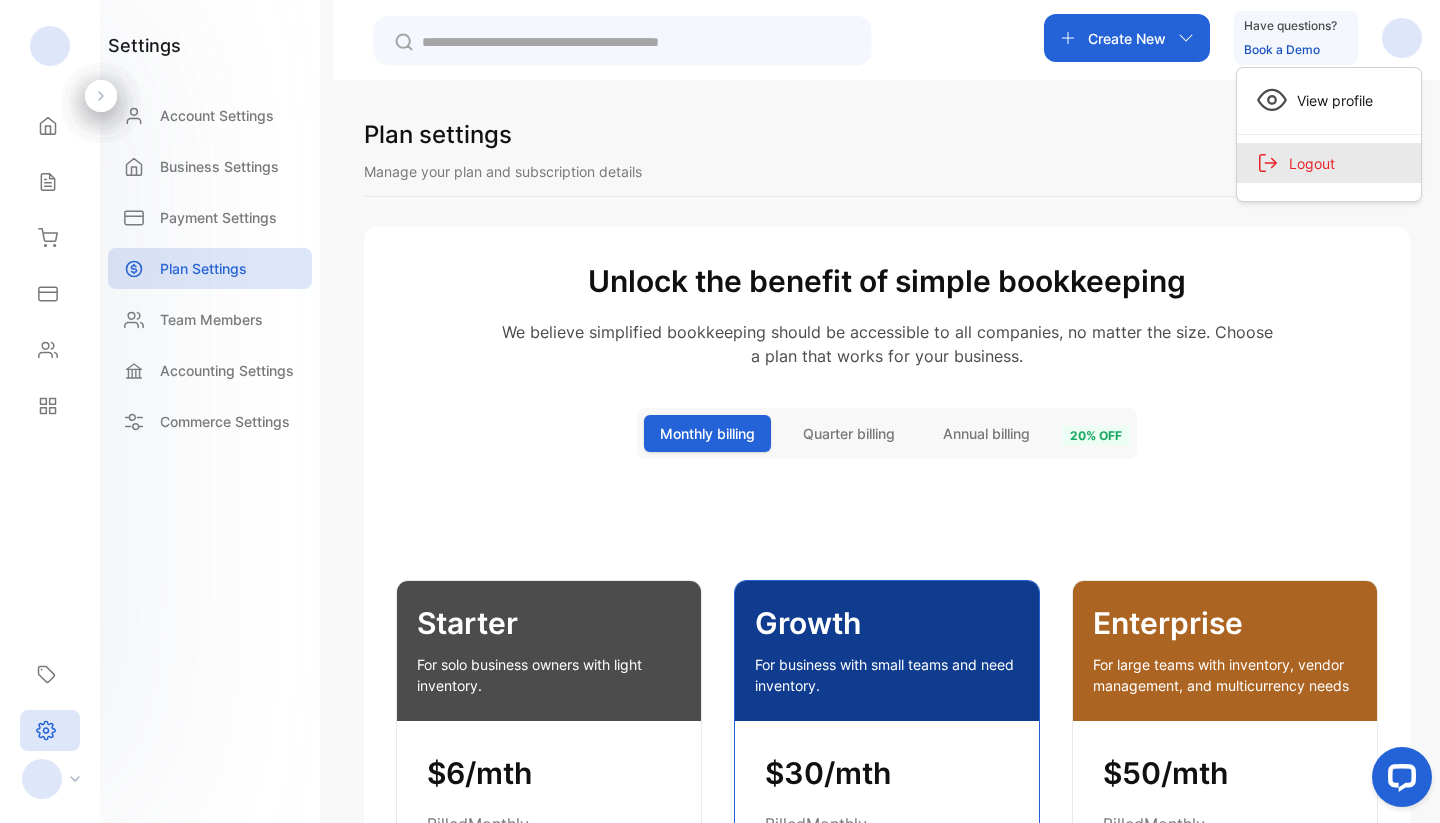 click on "Logout" at bounding box center (1329, 163) 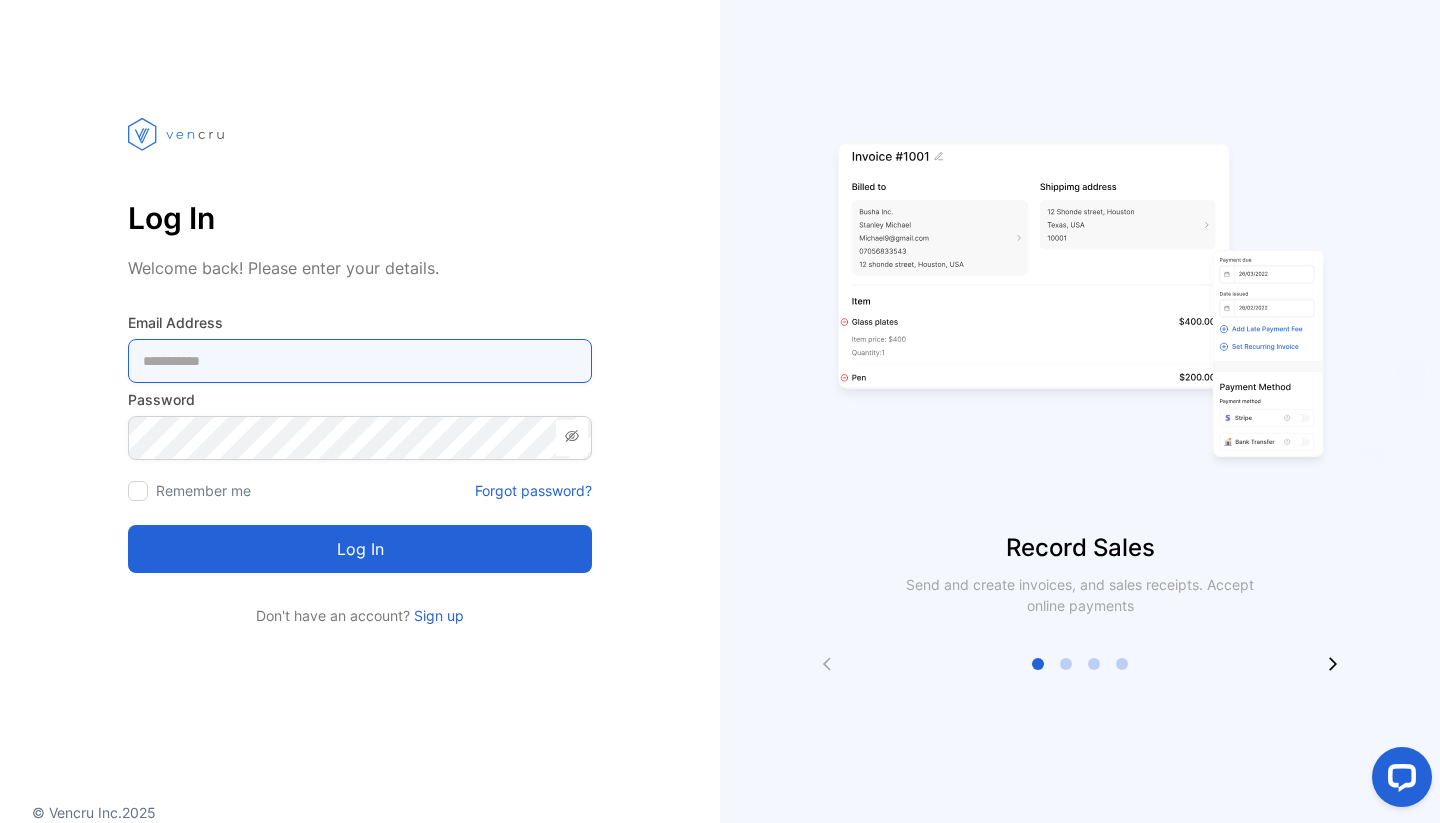 type on "**********" 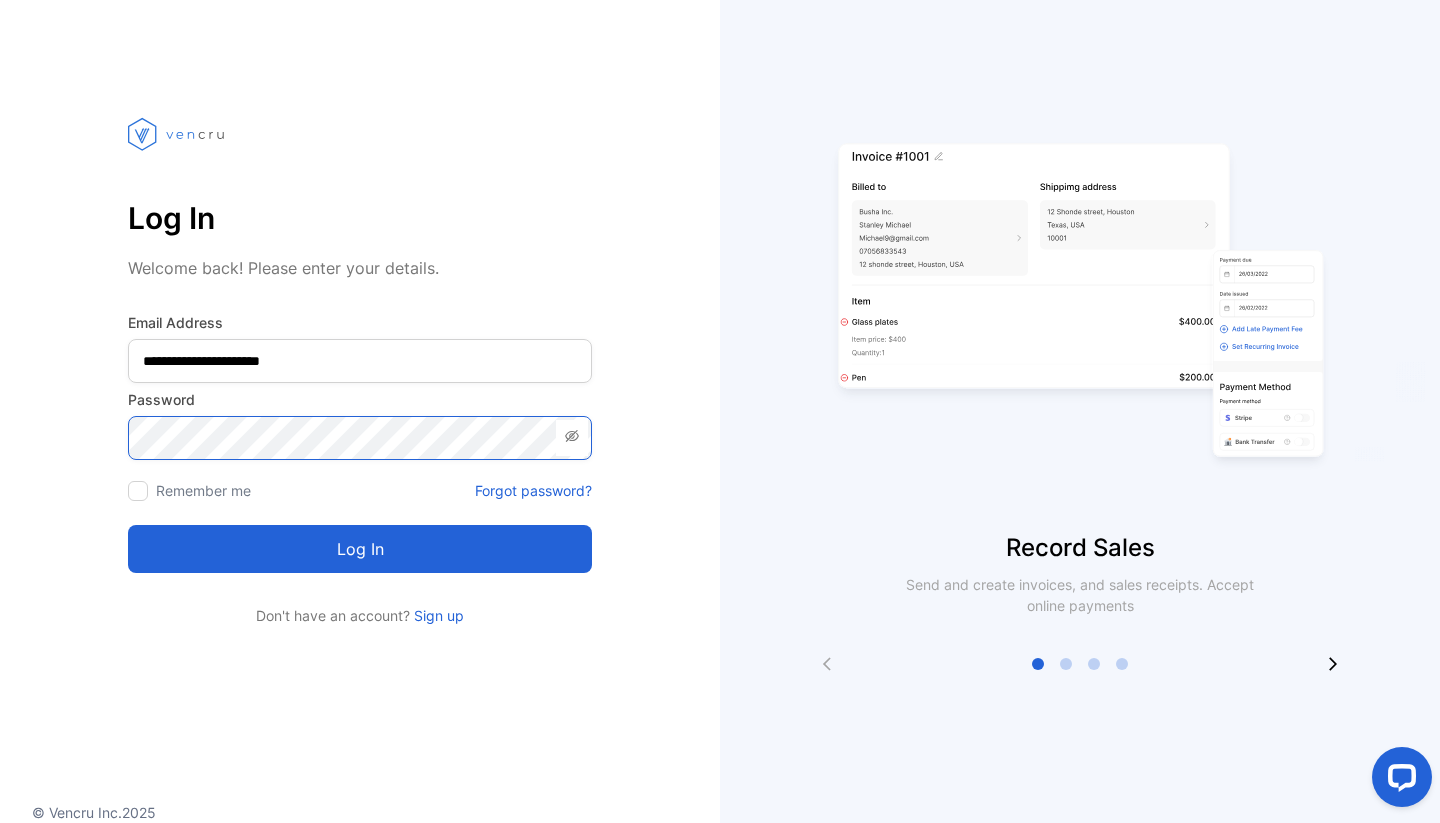 click on "Log in" at bounding box center (360, 549) 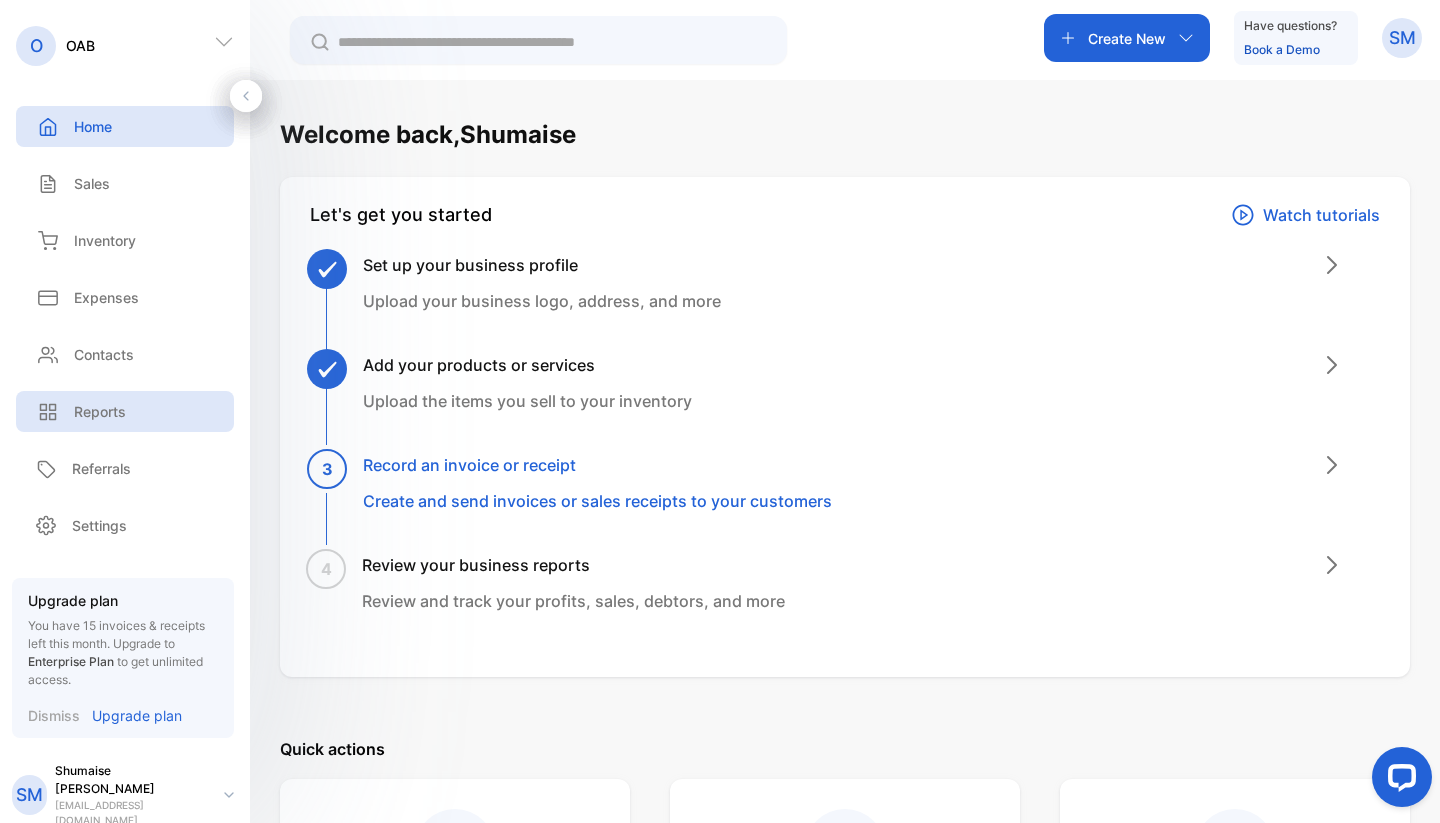 click on "Reports" at bounding box center [125, 411] 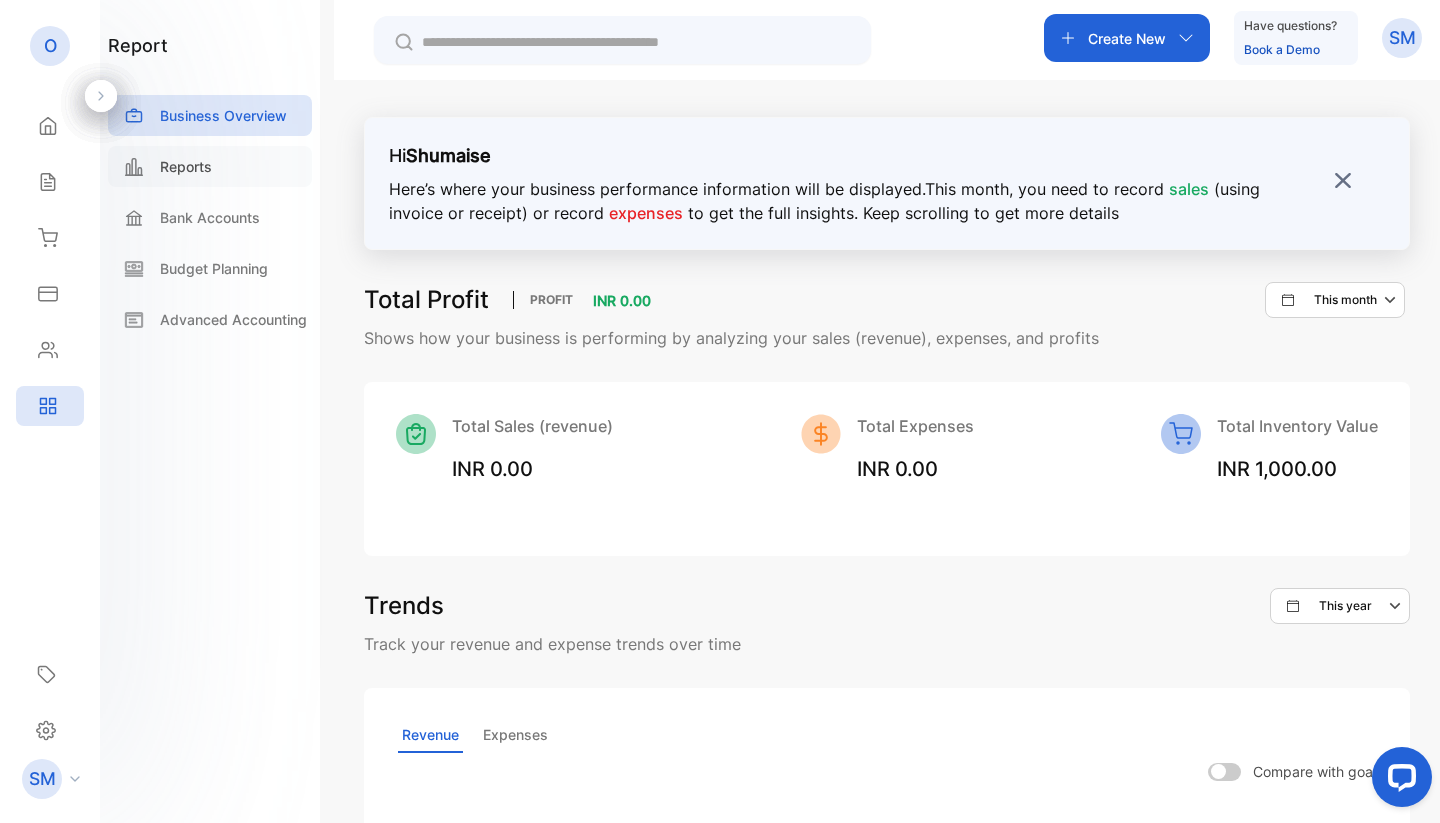 click on "Reports" at bounding box center [210, 166] 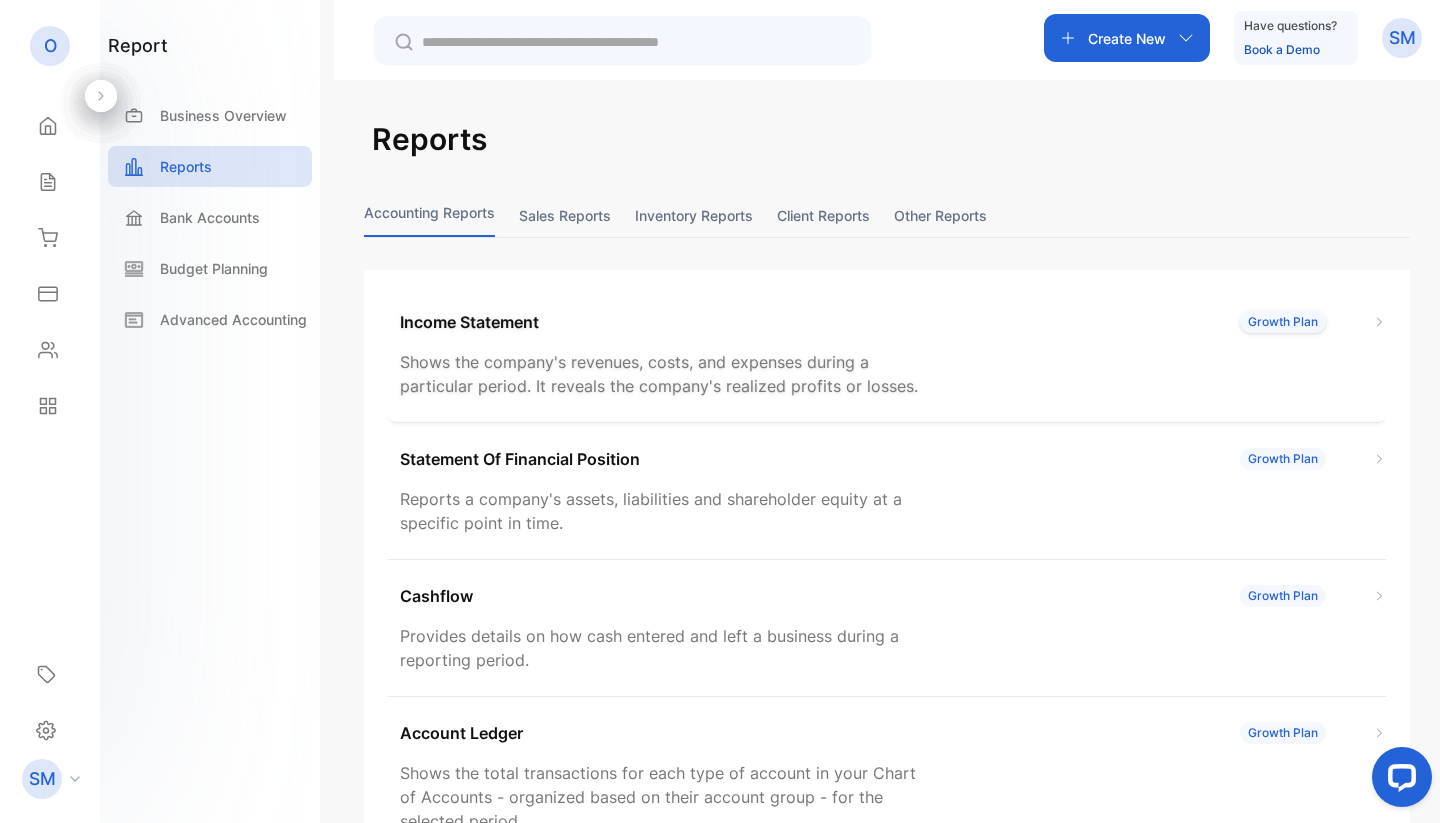 click on "Income Statement Growth Plan Shows the company's revenues, costs, and expenses during a particular period. It reveals the company's realized profits or losses." at bounding box center (887, 354) 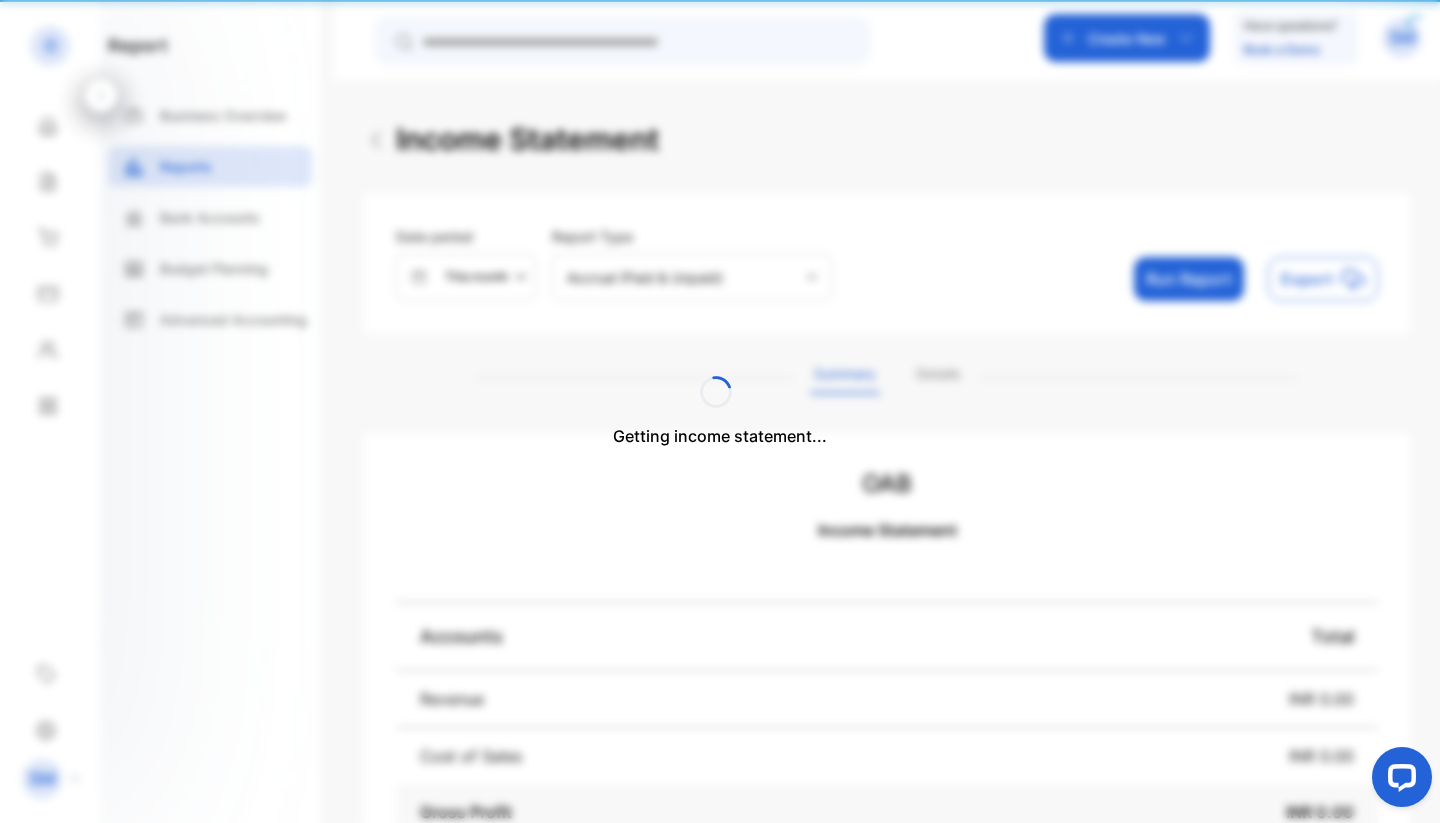 click 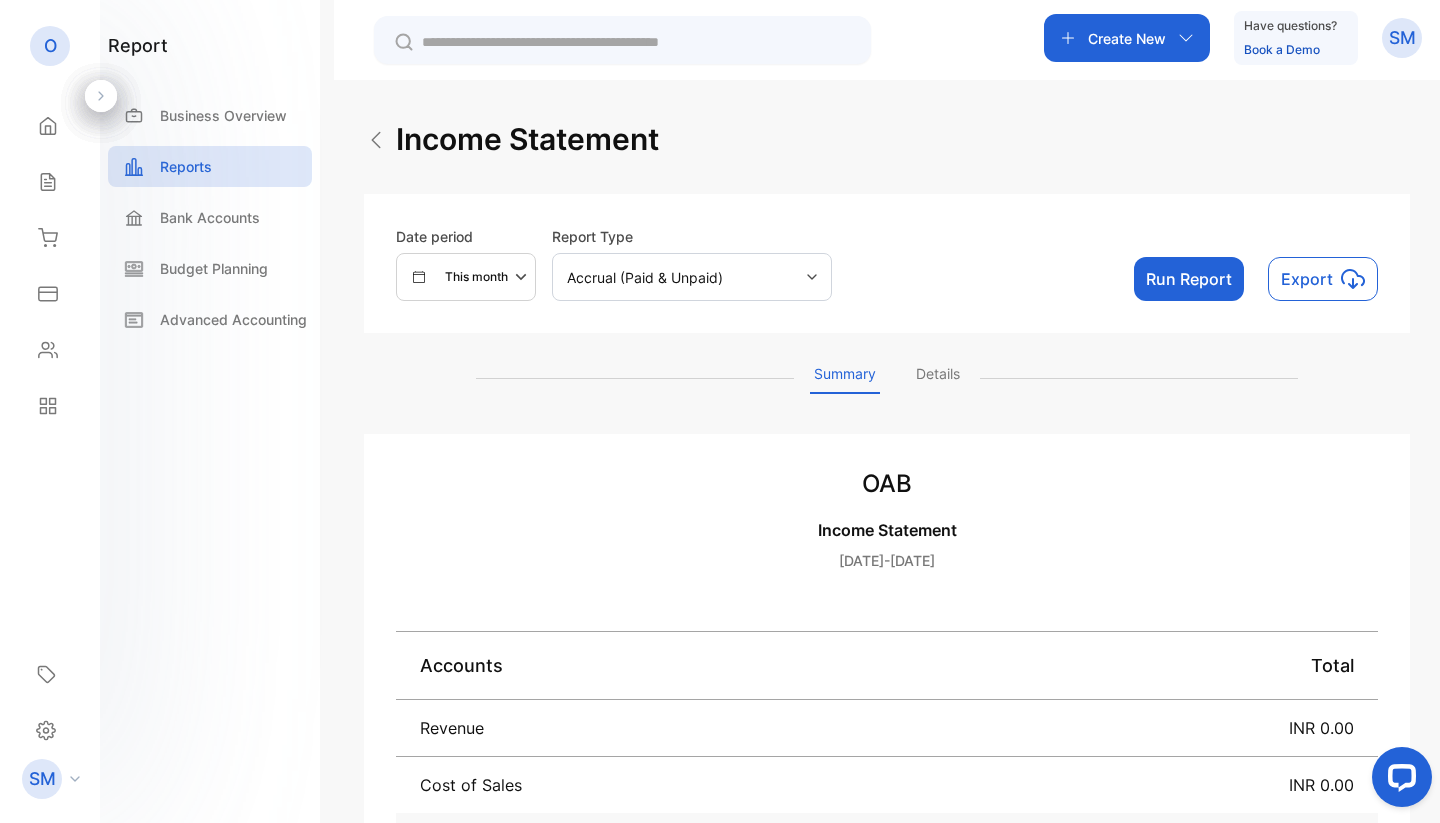 scroll, scrollTop: 0, scrollLeft: 0, axis: both 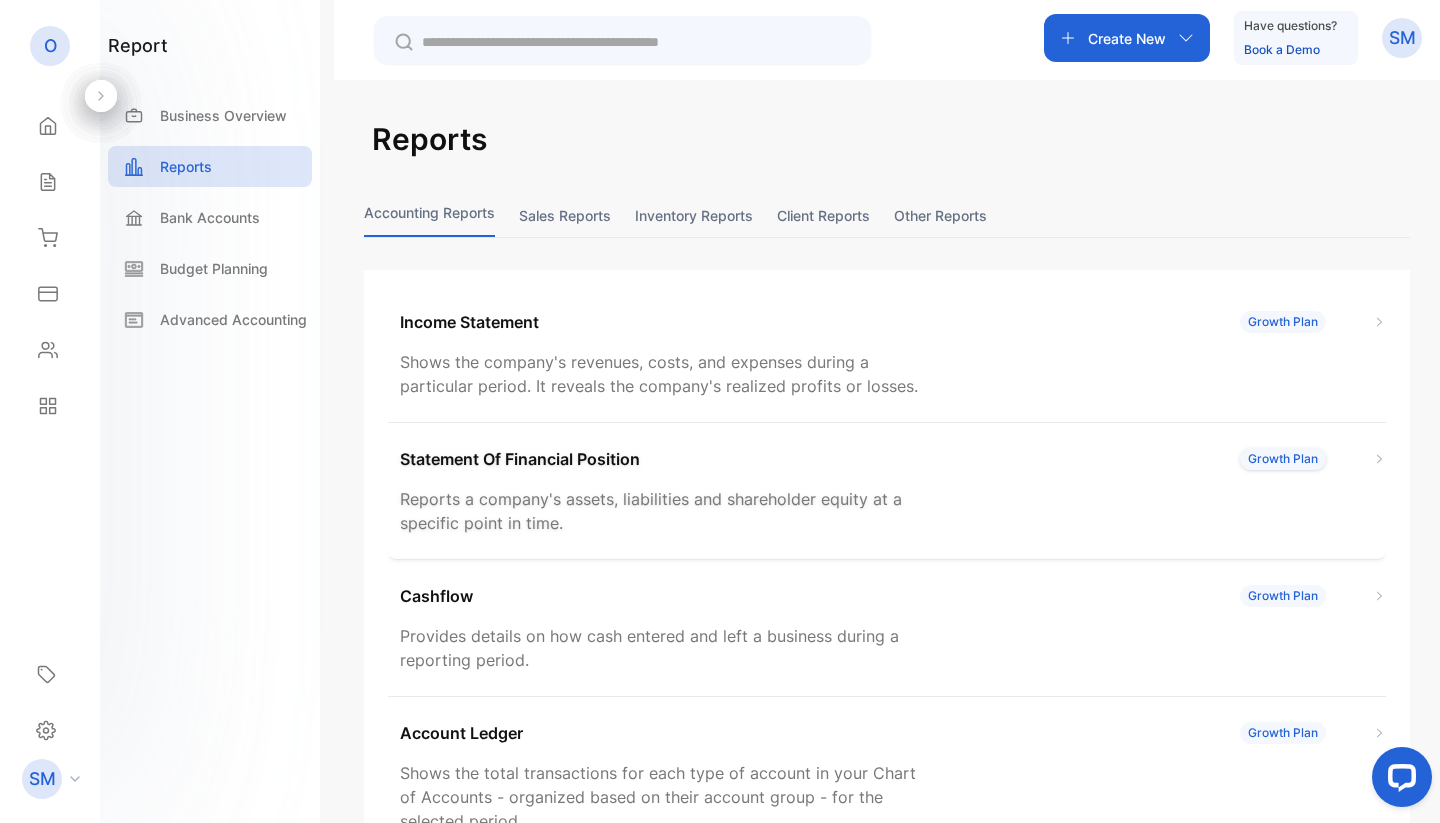 click on "Statement Of Financial Position Growth Plan Reports a company's assets, liabilities and shareholder equity at a specific point in time." at bounding box center [887, 491] 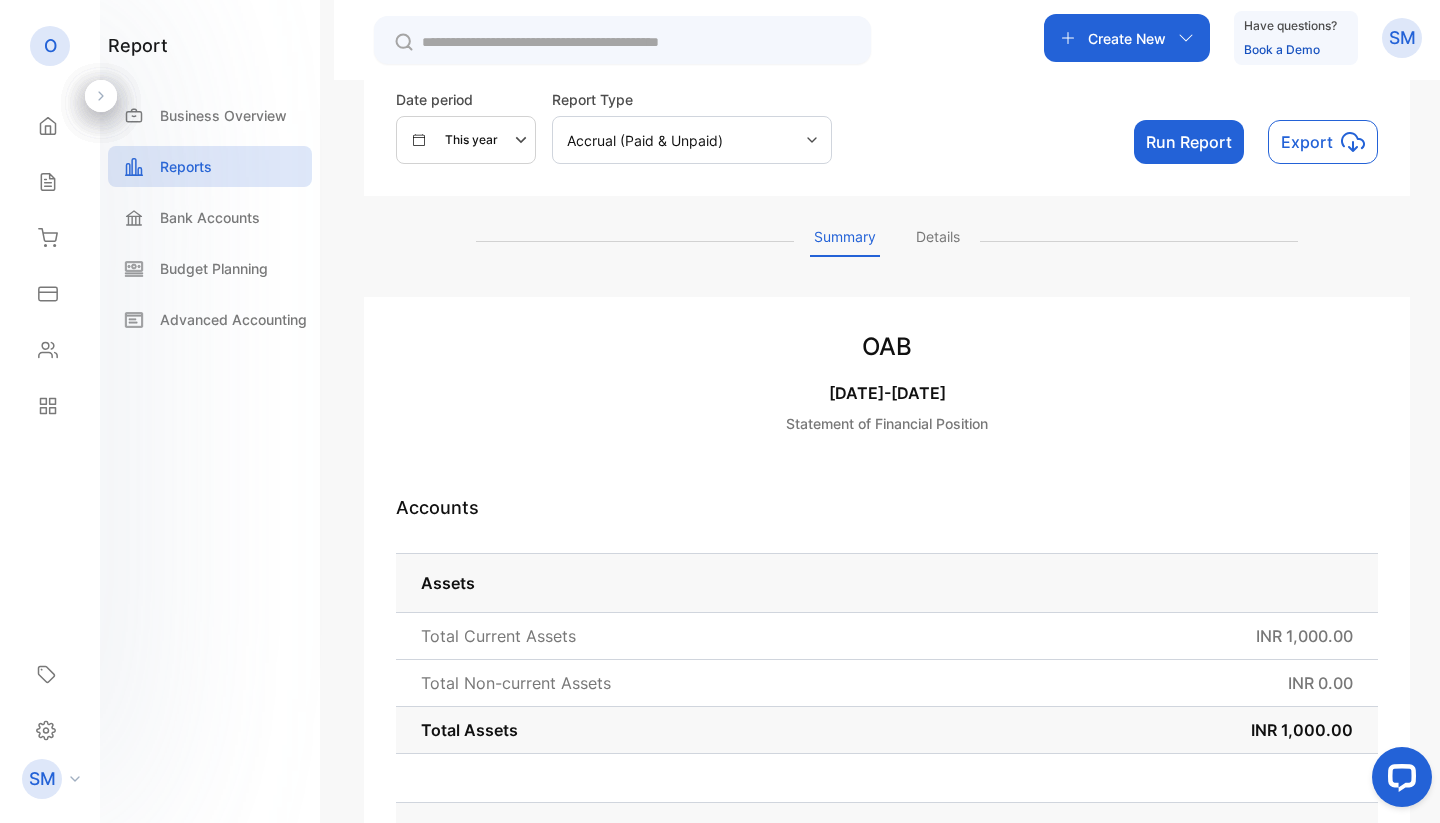 scroll, scrollTop: 0, scrollLeft: 0, axis: both 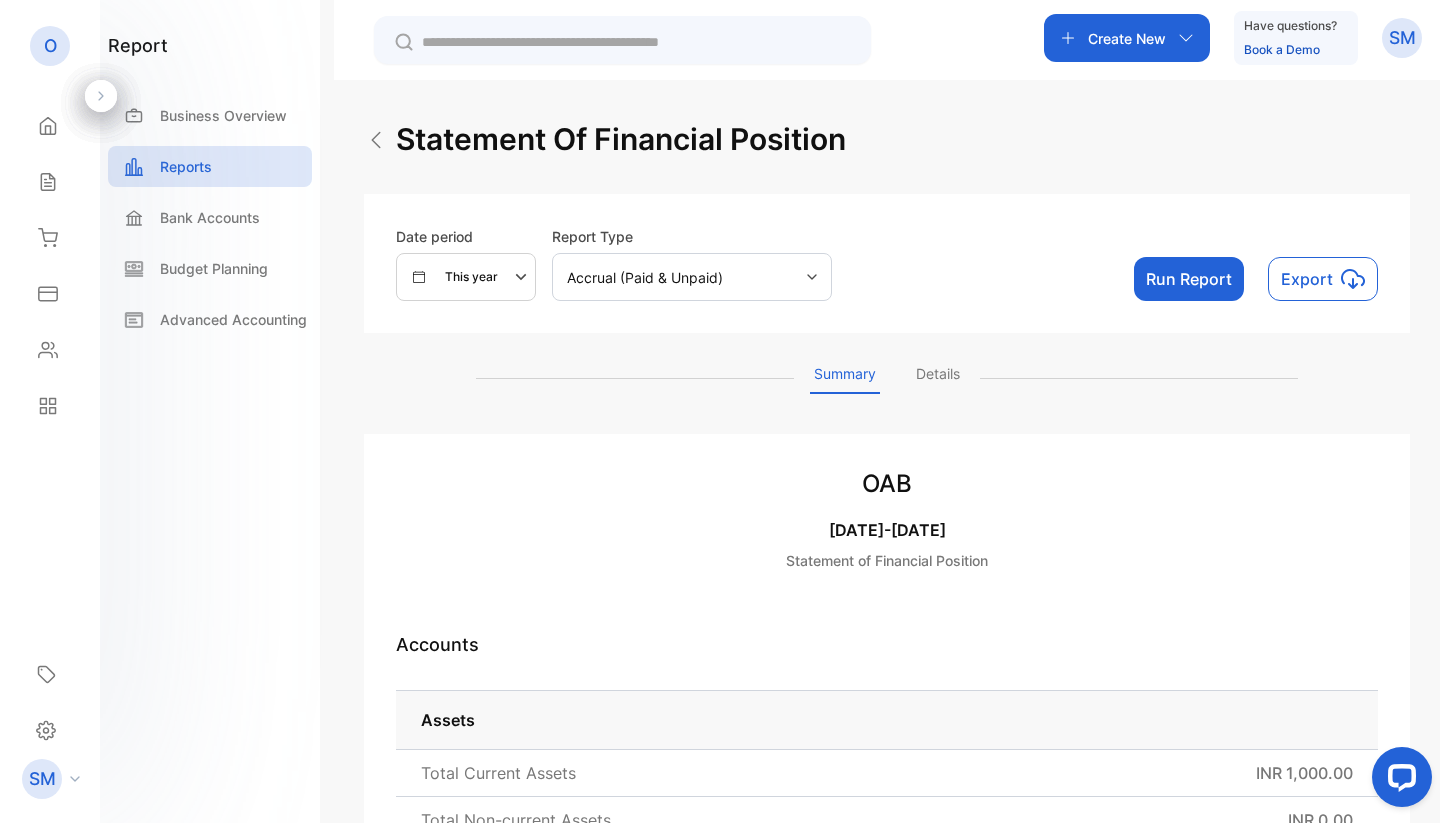 click on "Details" at bounding box center [938, 378] 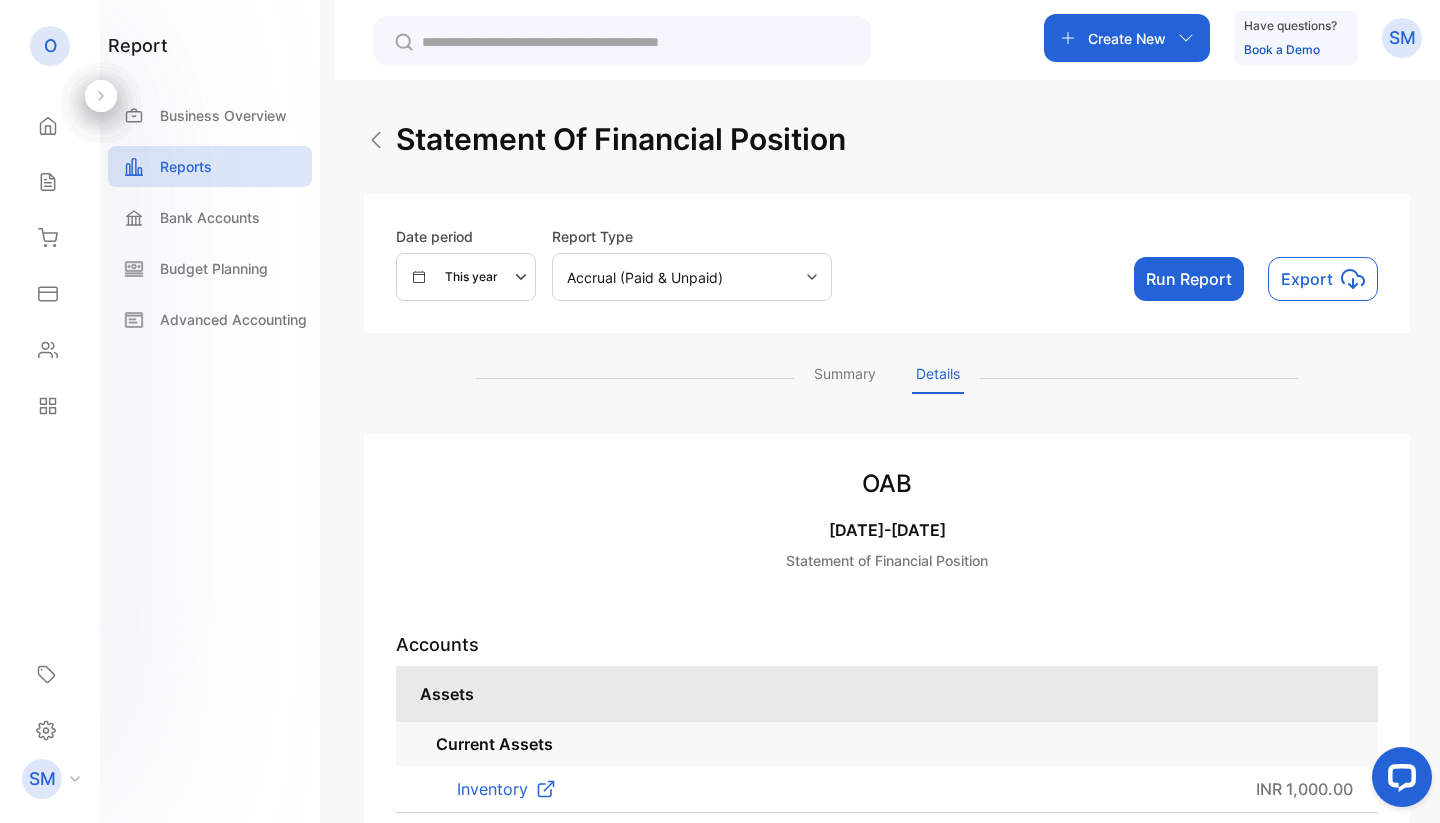 click at bounding box center (376, 140) 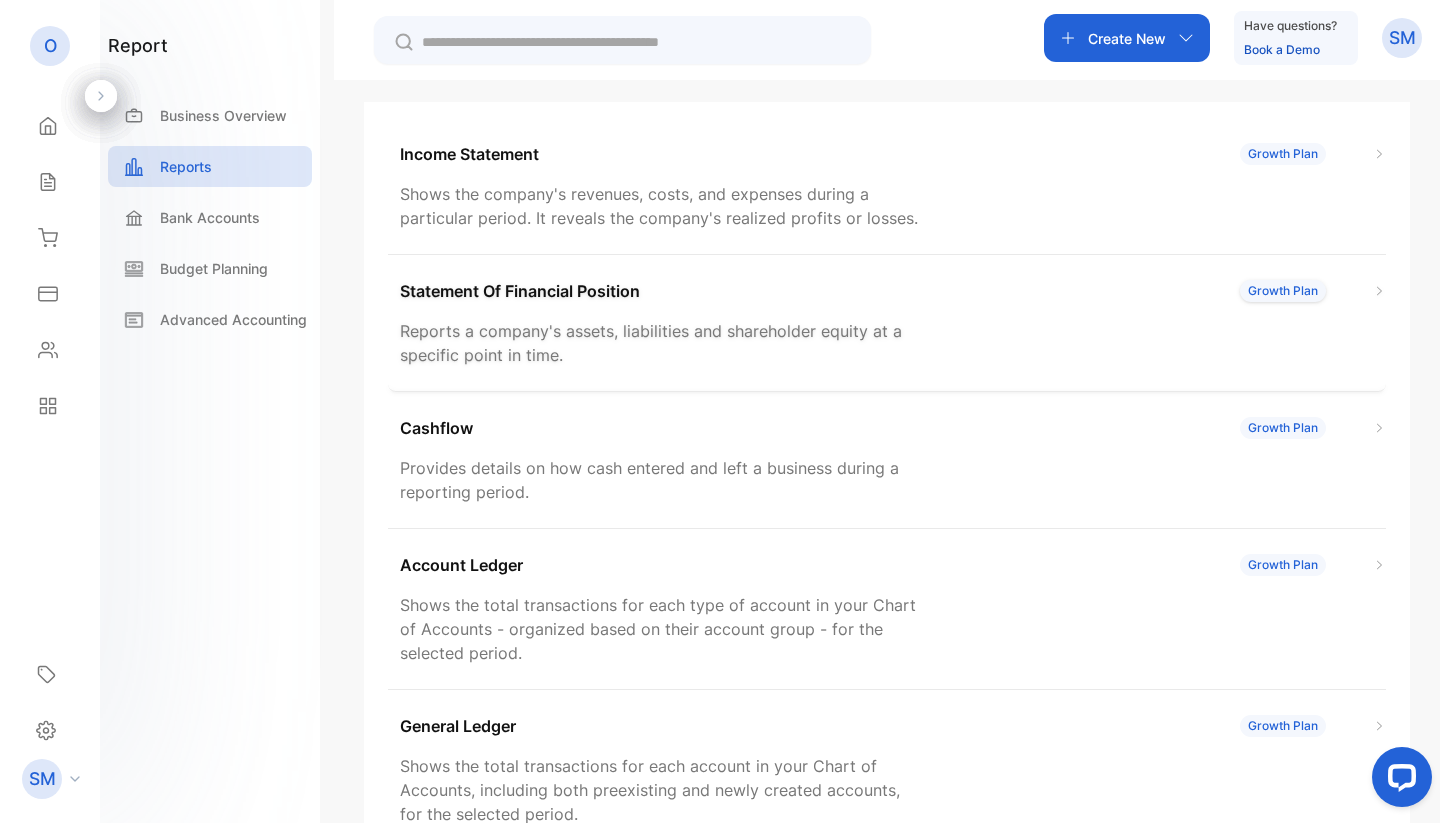 scroll, scrollTop: 169, scrollLeft: 0, axis: vertical 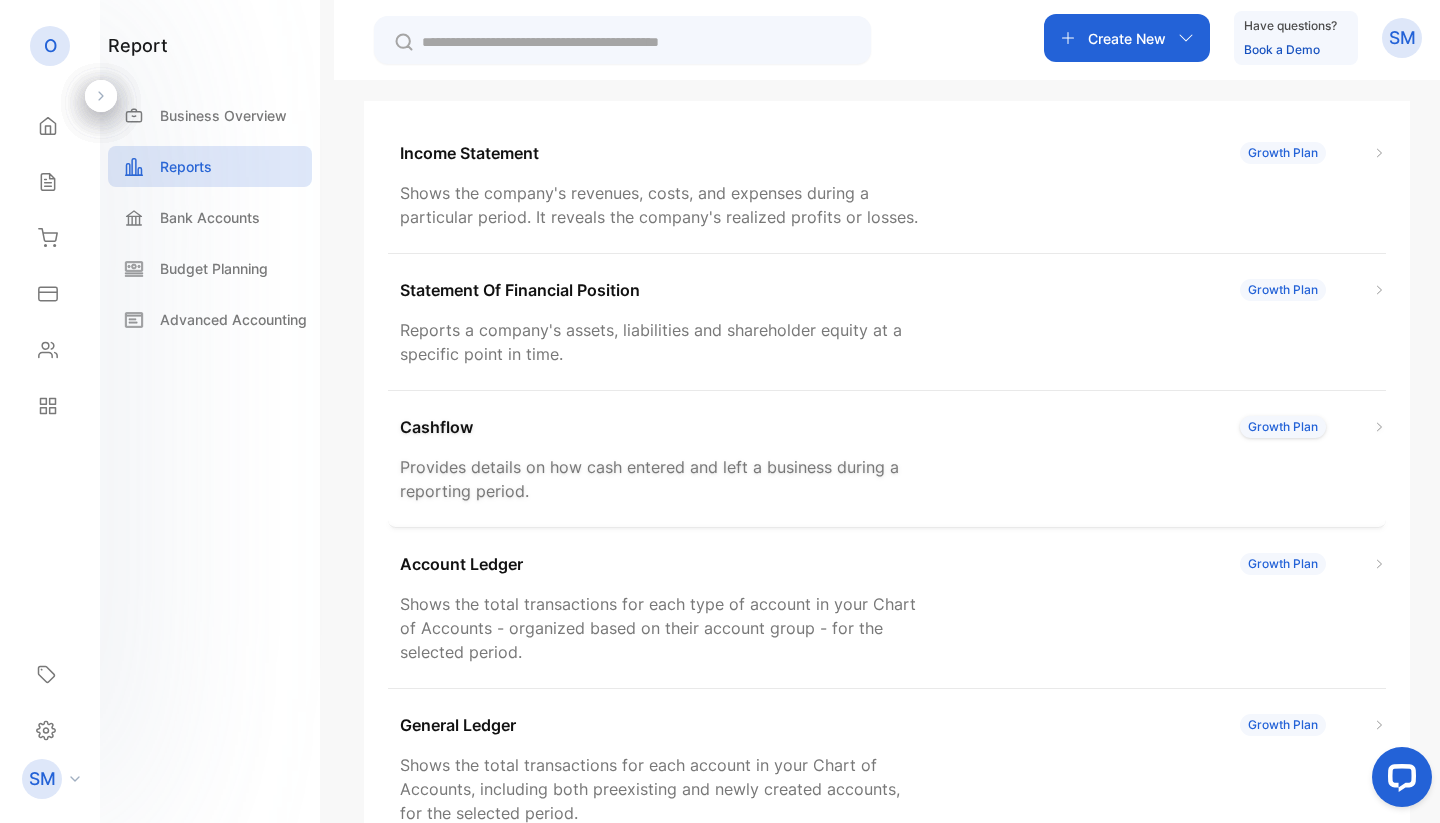 click on "Provides details on how cash entered and left a business during a reporting period." at bounding box center [662, 479] 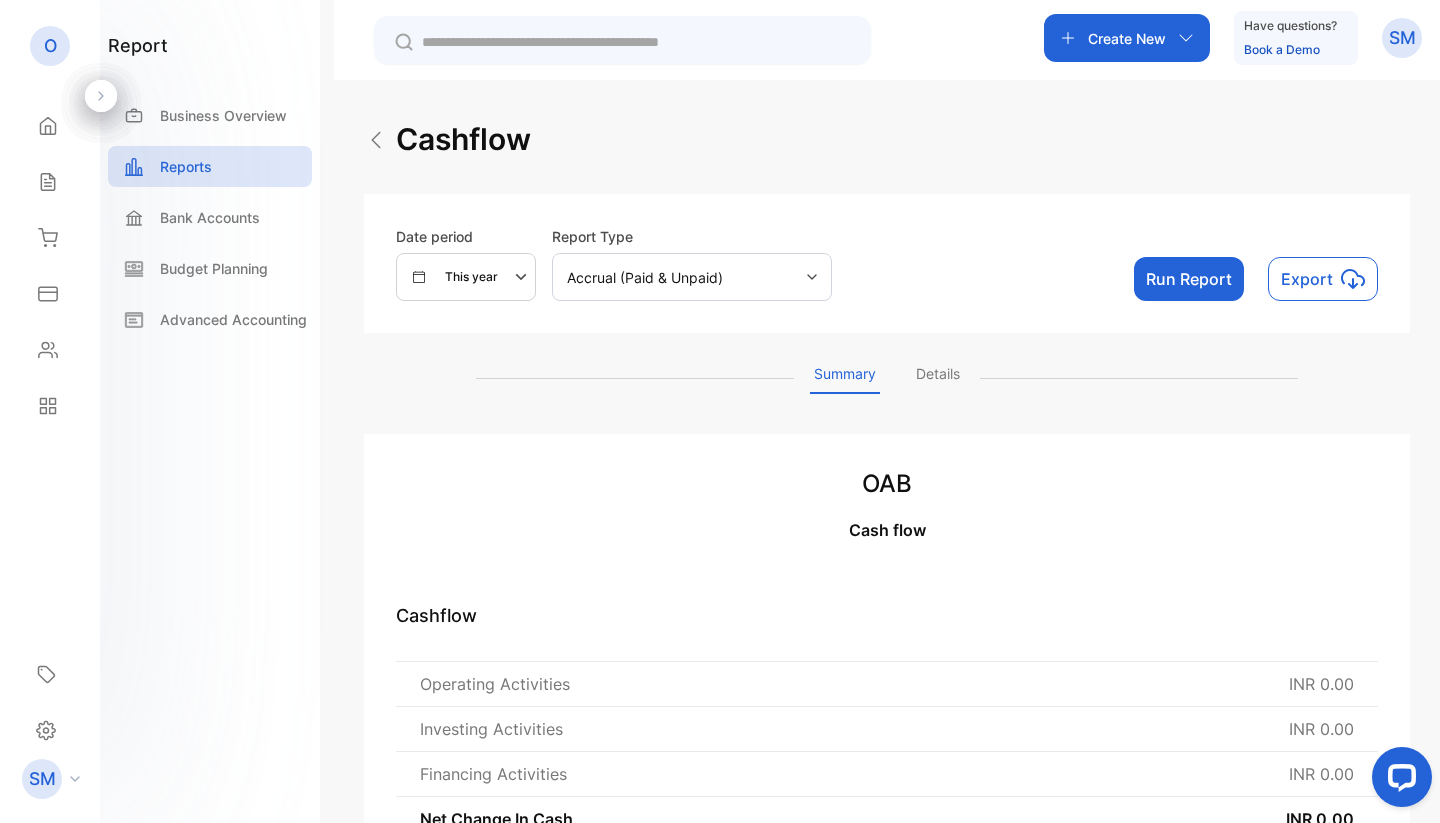 scroll, scrollTop: 0, scrollLeft: 0, axis: both 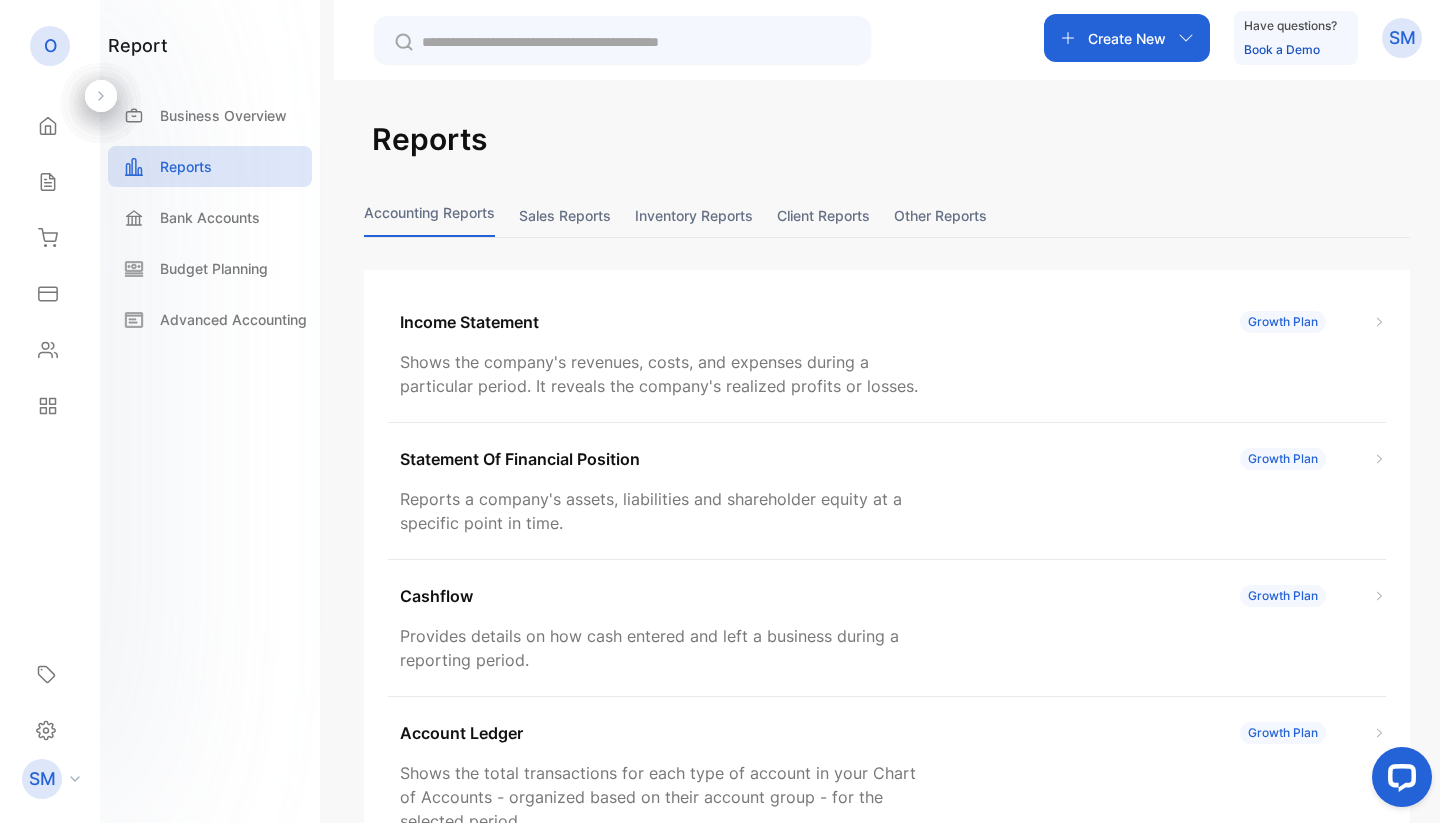 click on "Reports Accounting Reports   Sales reports    Inventory reports    Client reports    Other reports   Income Statement Growth Plan Shows the company's revenues, costs, and expenses during a particular period. It reveals the company's realized profits or losses. Statement Of Financial Position Growth Plan Reports a company's assets, liabilities and shareholder equity at a specific point in time.  Cashflow  Growth Plan Provides details on how cash entered and left a business during a reporting period.  Account Ledger Growth Plan Shows the total transactions for each type of account in your Chart of Accounts - organized based on their account group - for the selected period. General Ledger Growth Plan Shows the total transactions for each account in your Chart of Accounts, including both preexisting and newly created accounts, for the selected period. Trial Balance Growth Plan Shows the sum of debits and credits of all accounts in your Chart of Account at a certain point in time" at bounding box center [887, 668] 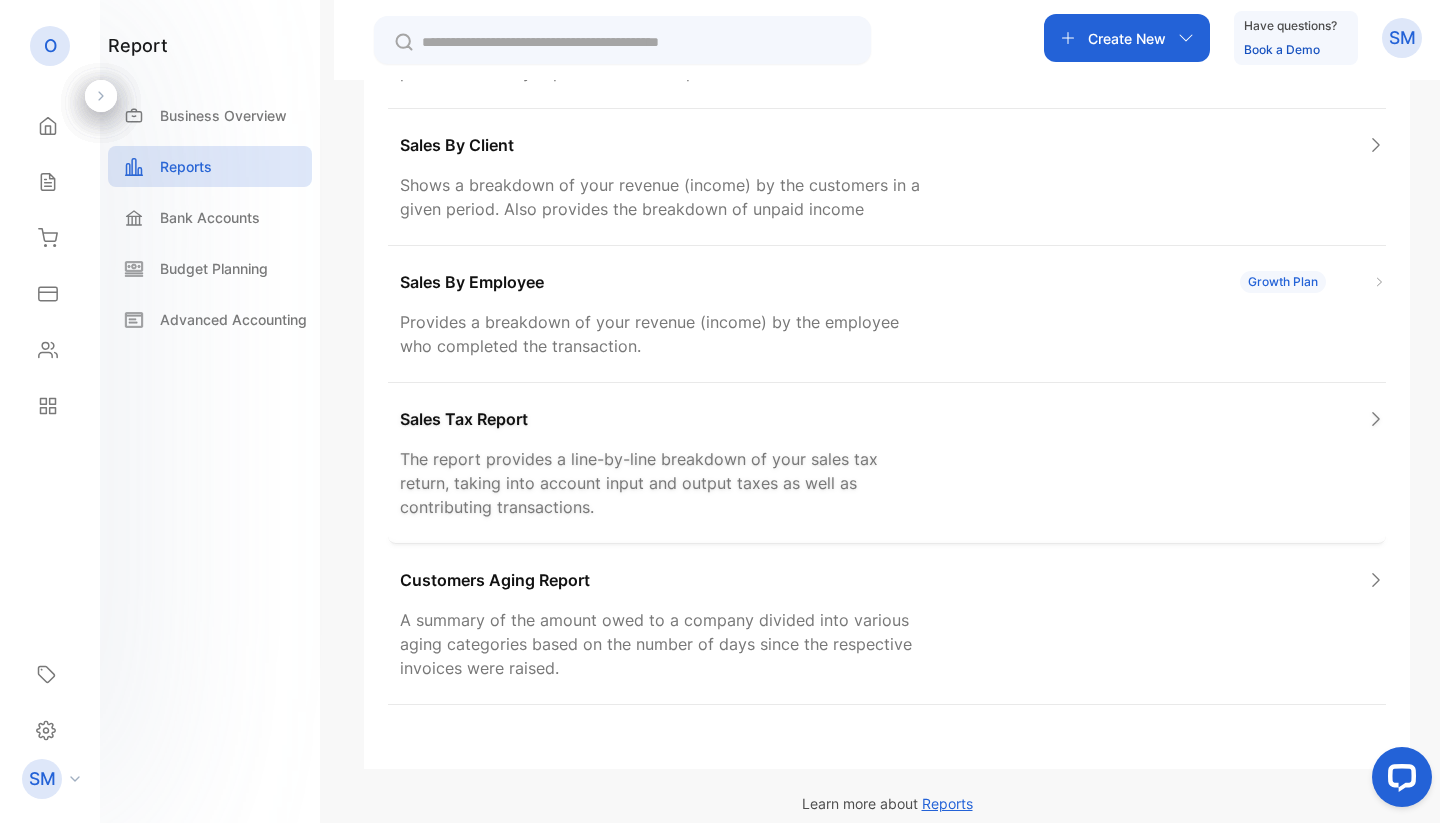 scroll, scrollTop: 474, scrollLeft: 0, axis: vertical 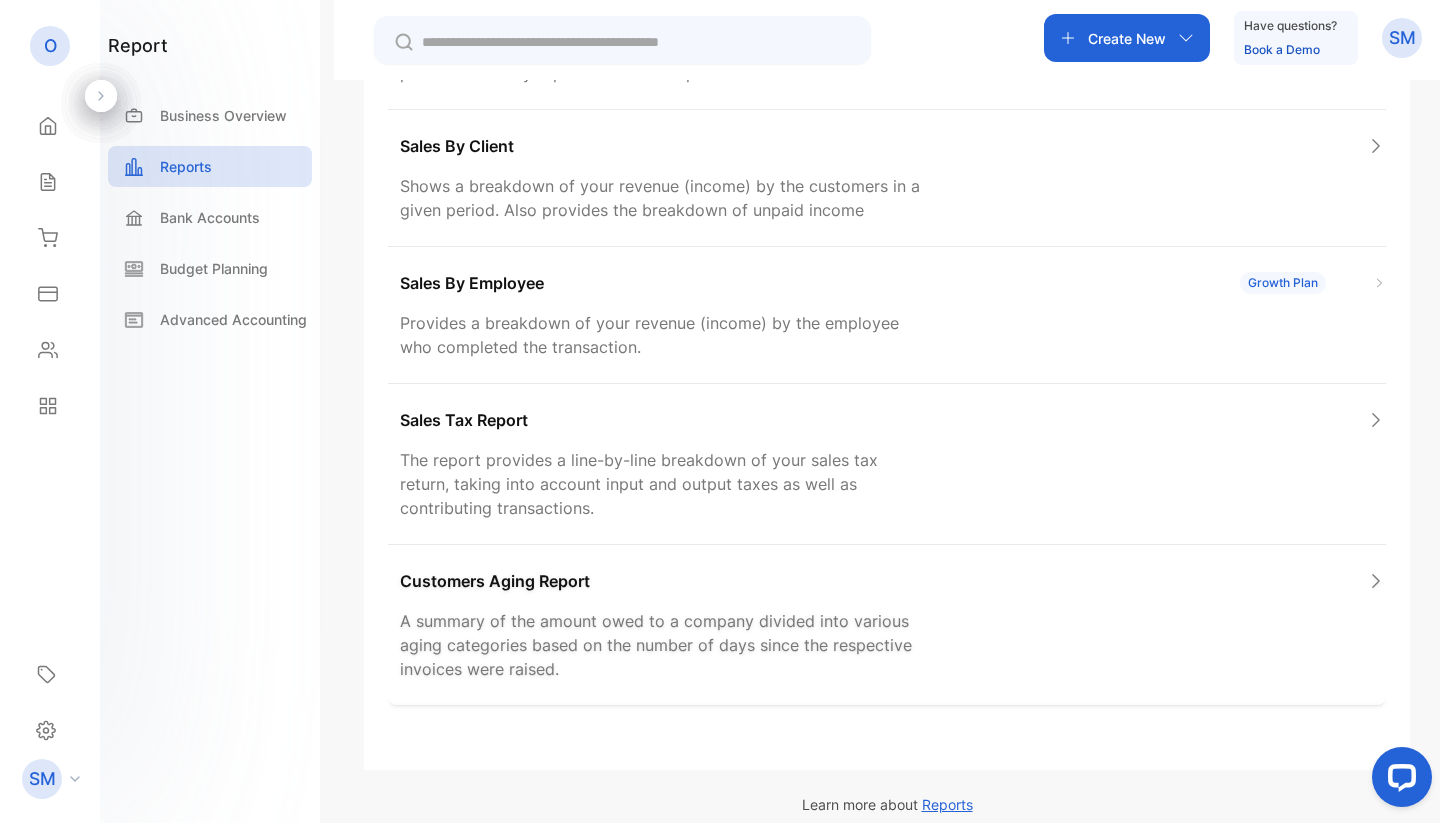 click on "A summary of the amount owed to a company divided into various aging categories based on the number of days since the respective invoices were raised." at bounding box center (662, 645) 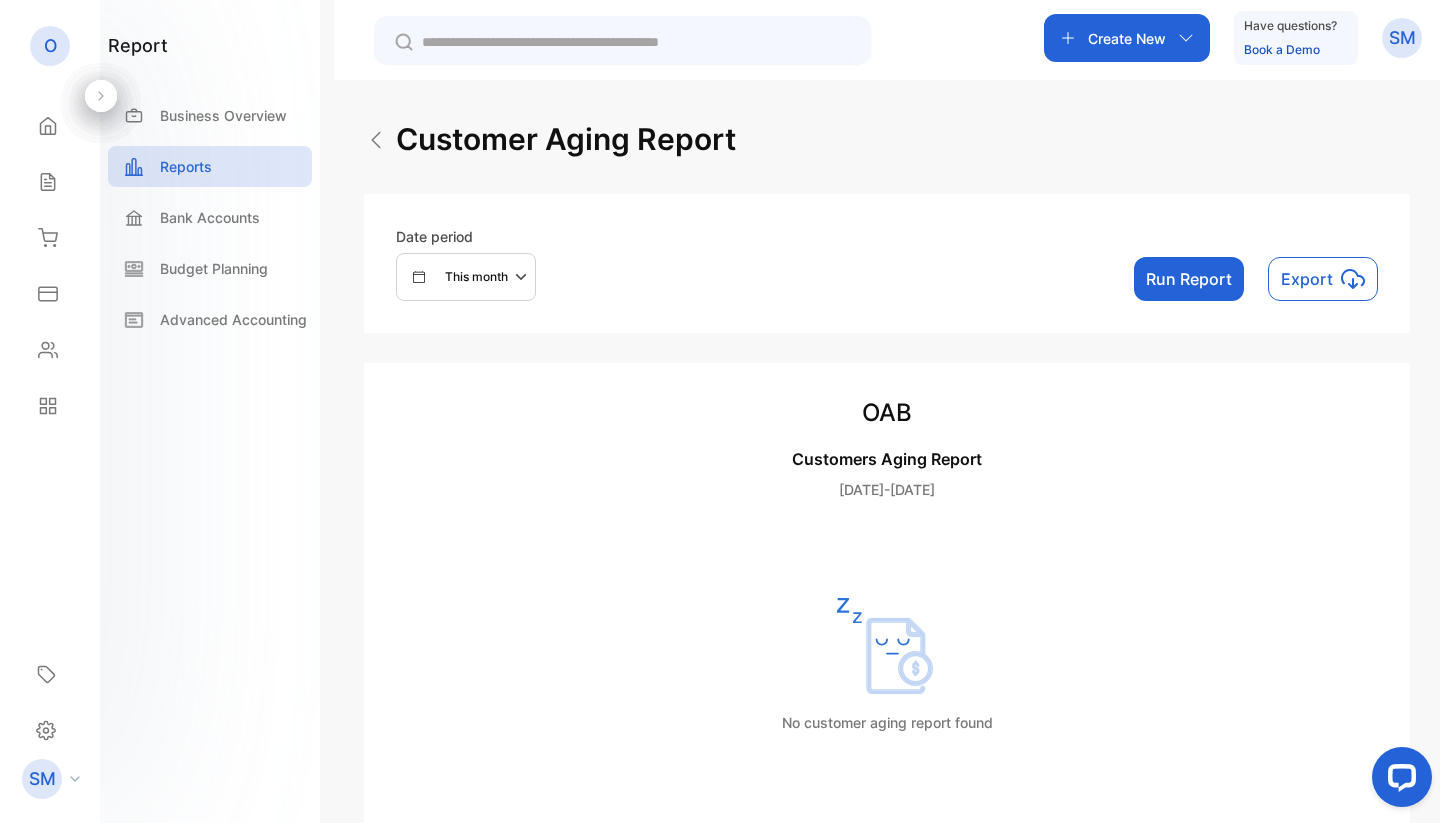 scroll, scrollTop: 0, scrollLeft: 0, axis: both 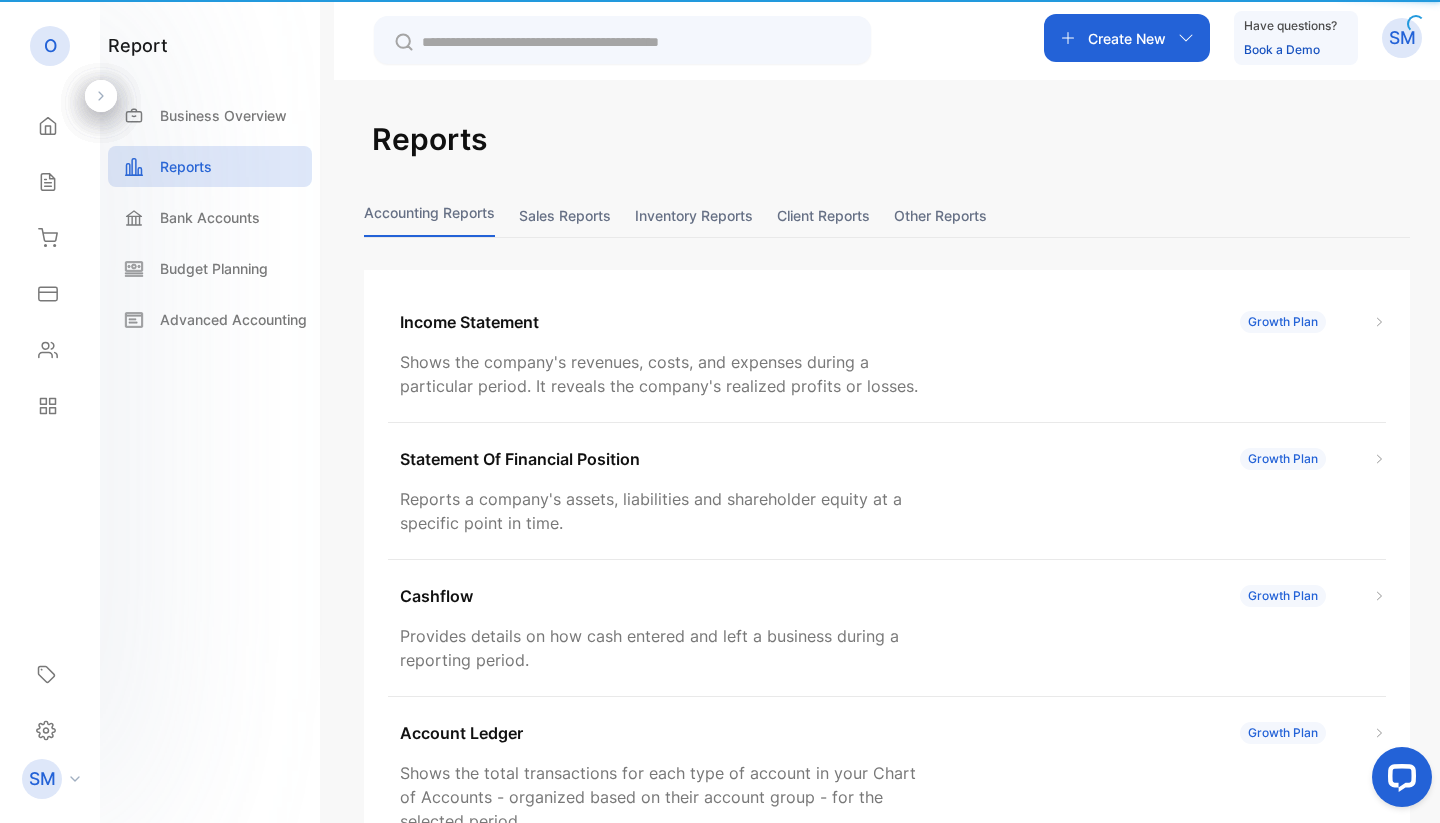 click on "Reports" at bounding box center (887, 139) 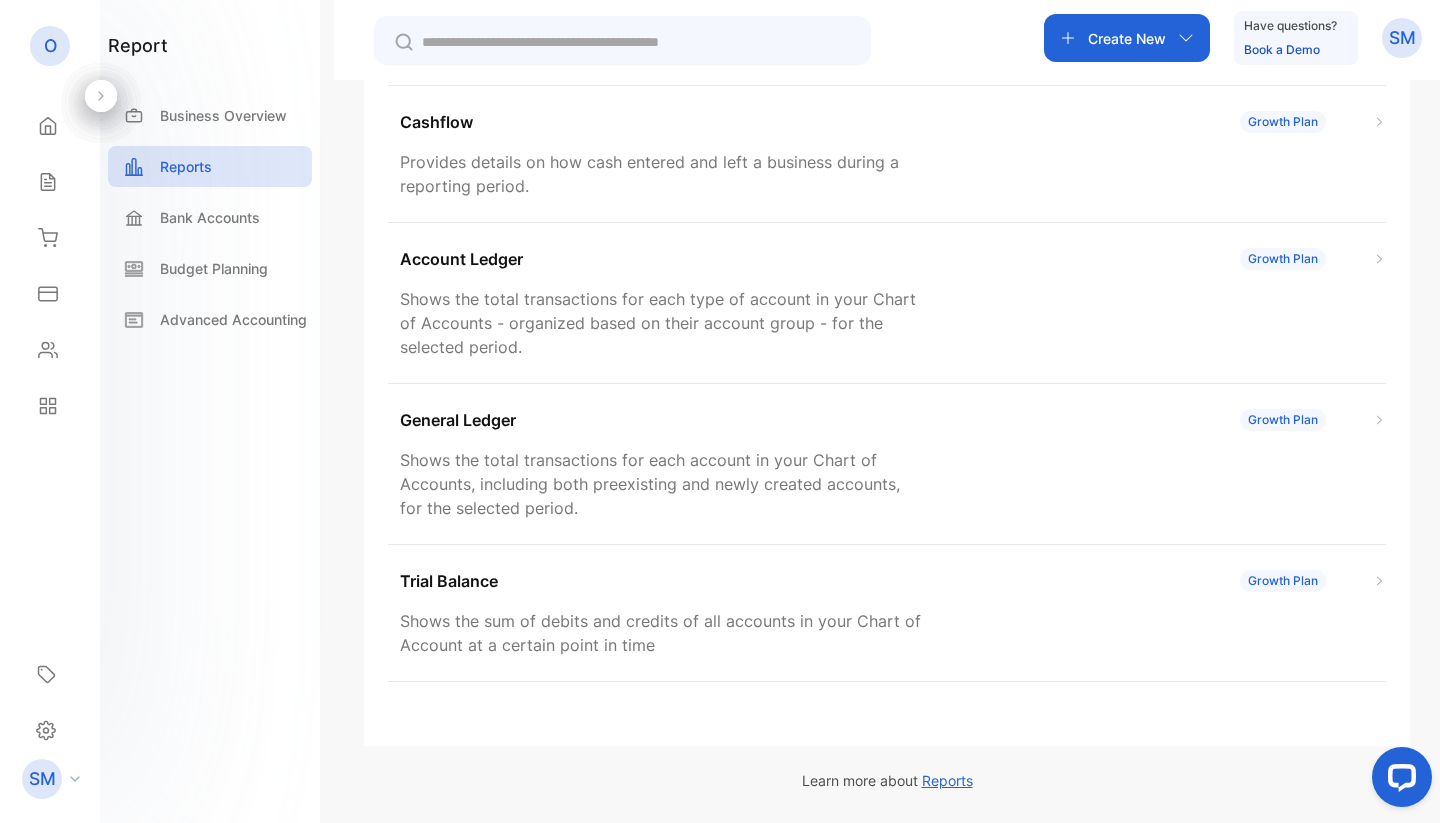 scroll, scrollTop: 474, scrollLeft: 0, axis: vertical 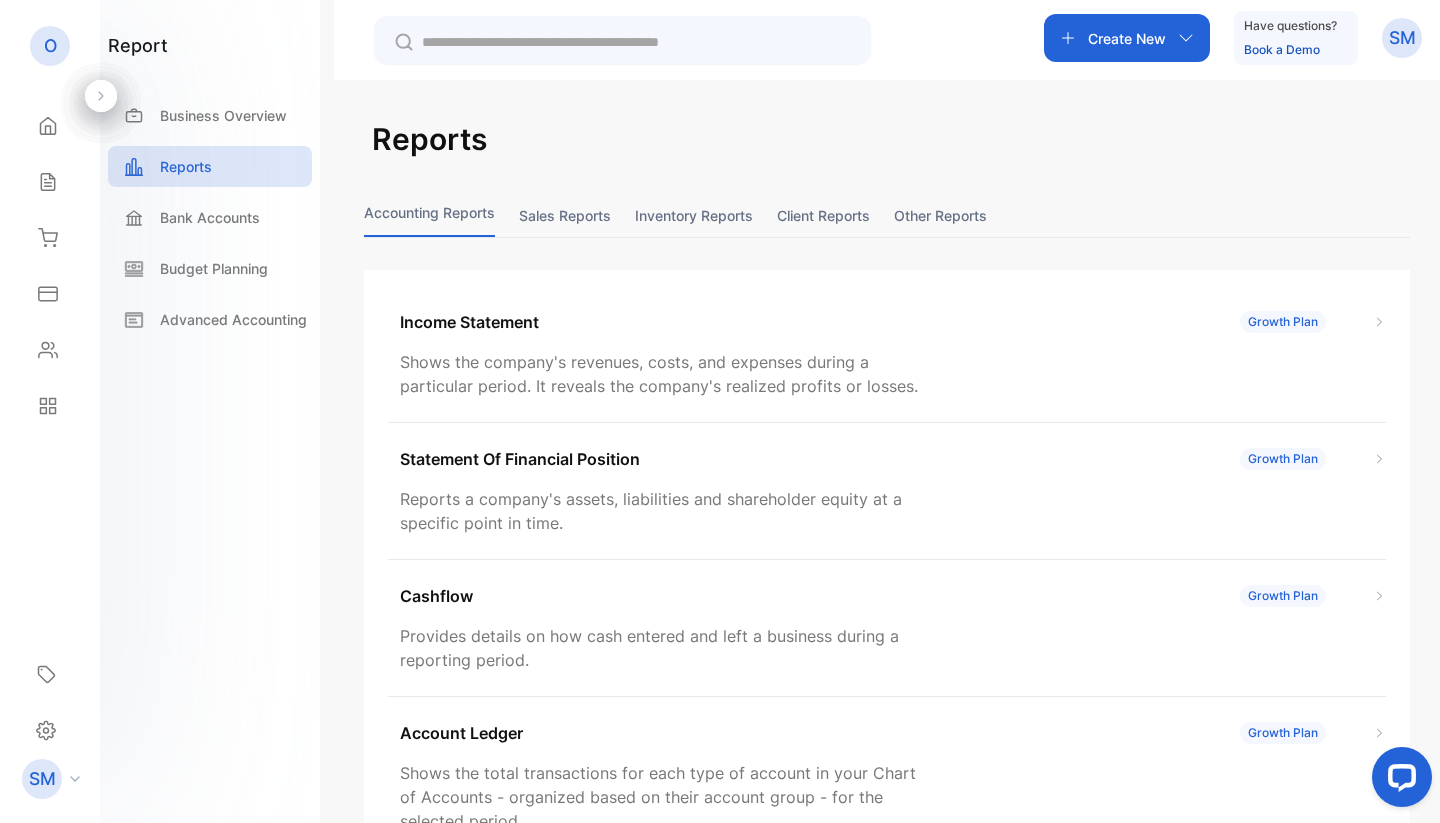 click on "Sales reports" at bounding box center (565, 215) 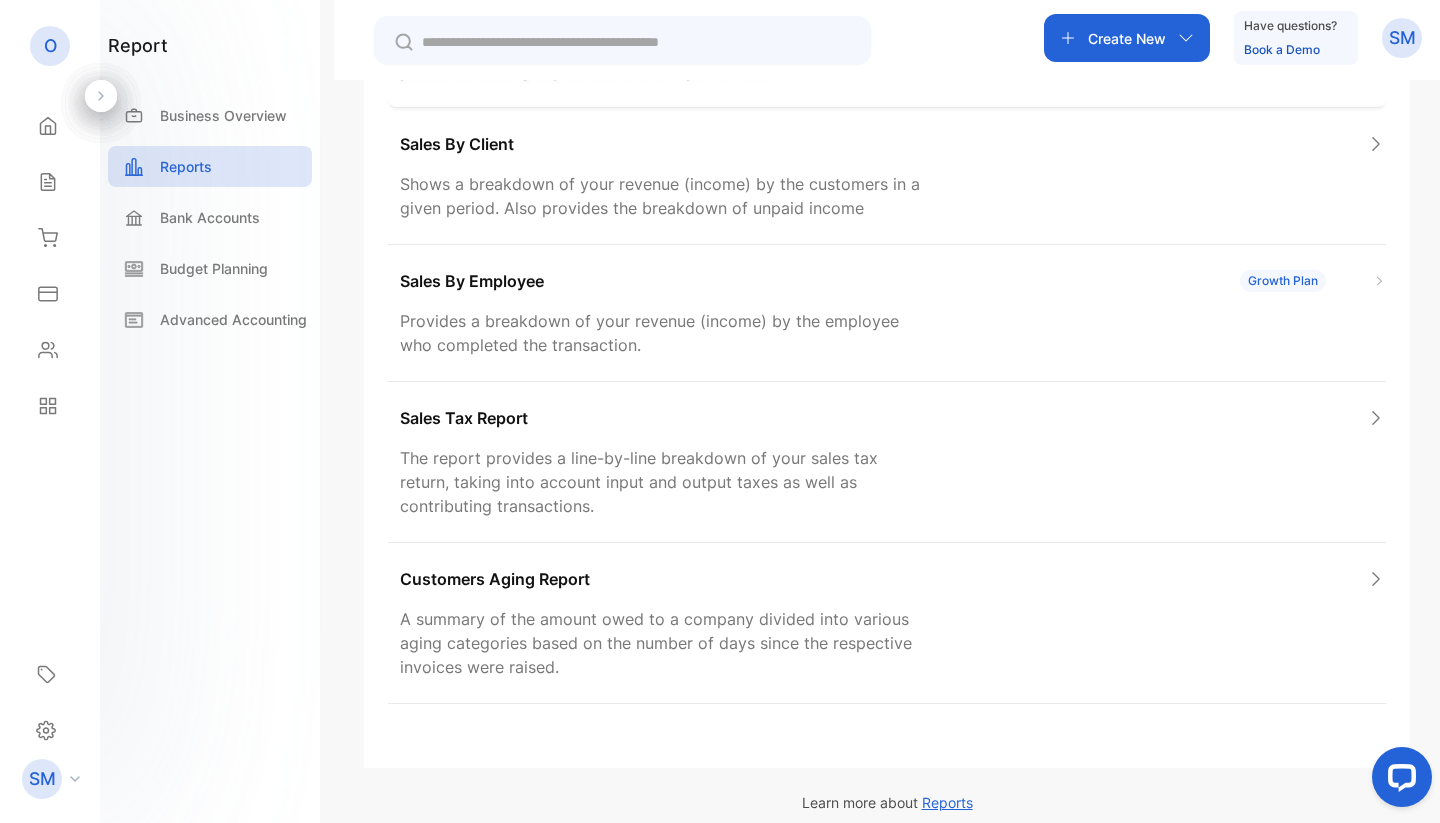 scroll, scrollTop: 474, scrollLeft: 0, axis: vertical 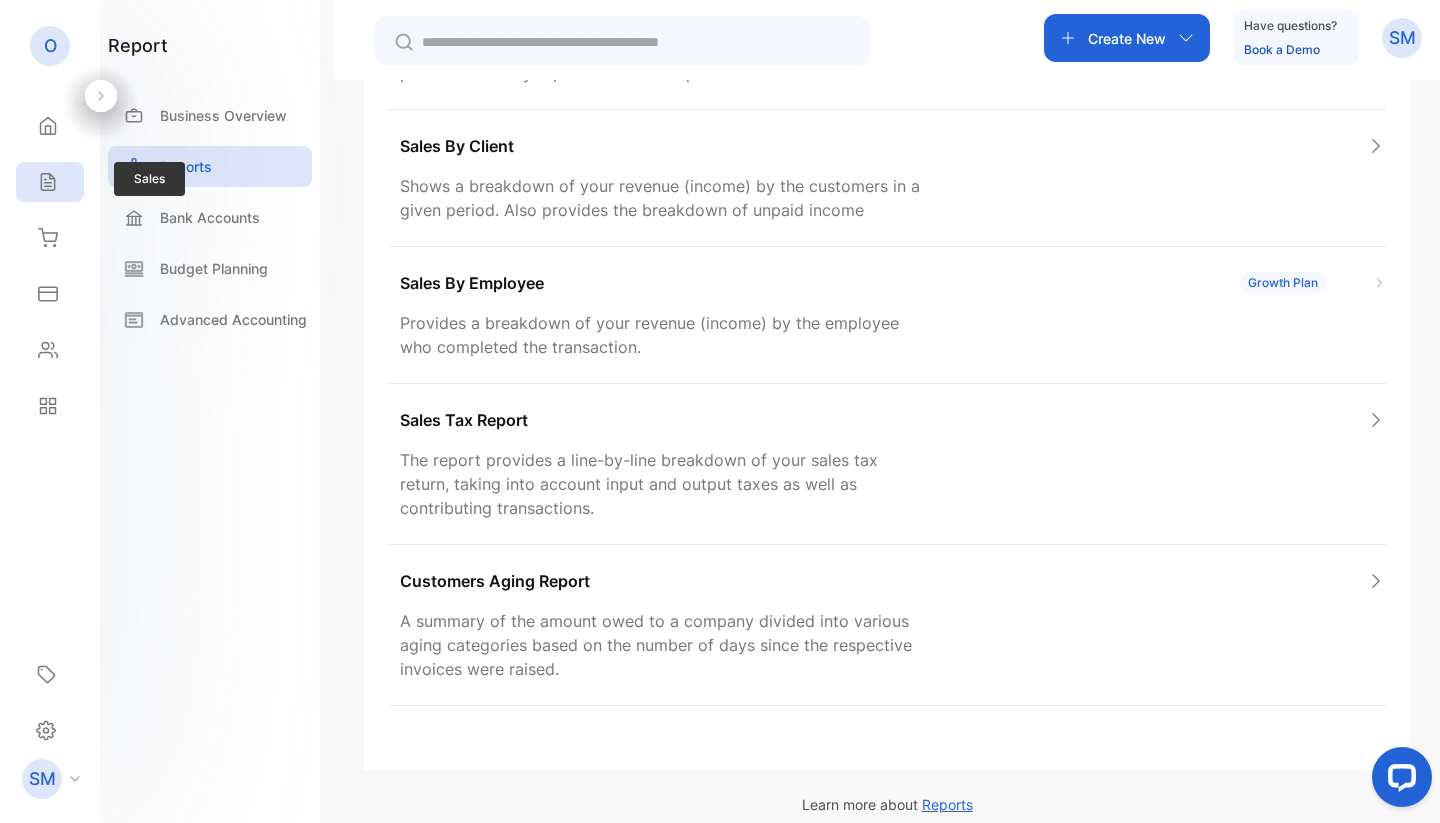 click 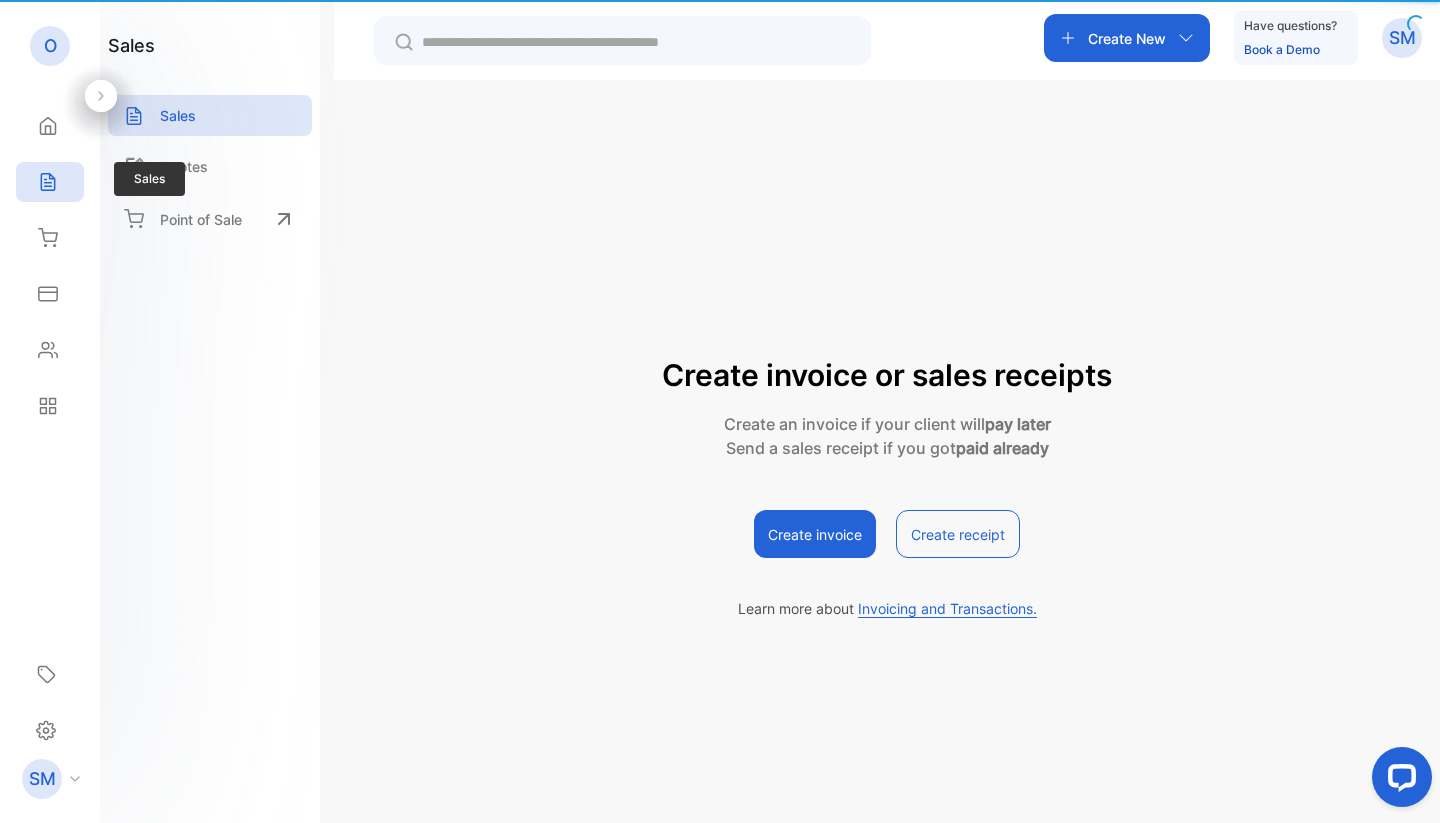 scroll, scrollTop: 0, scrollLeft: 0, axis: both 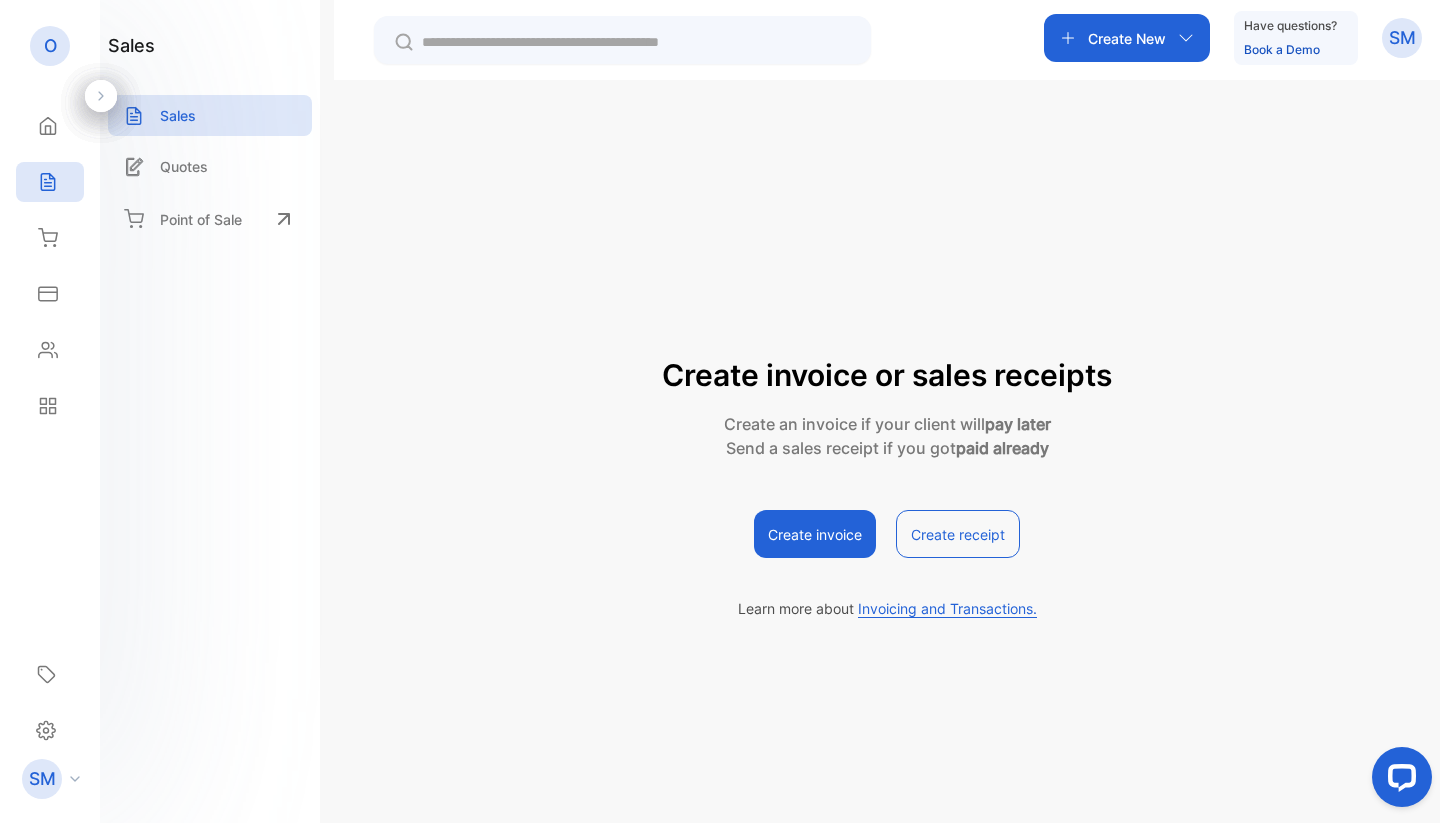 click on "Create invoice" at bounding box center [815, 534] 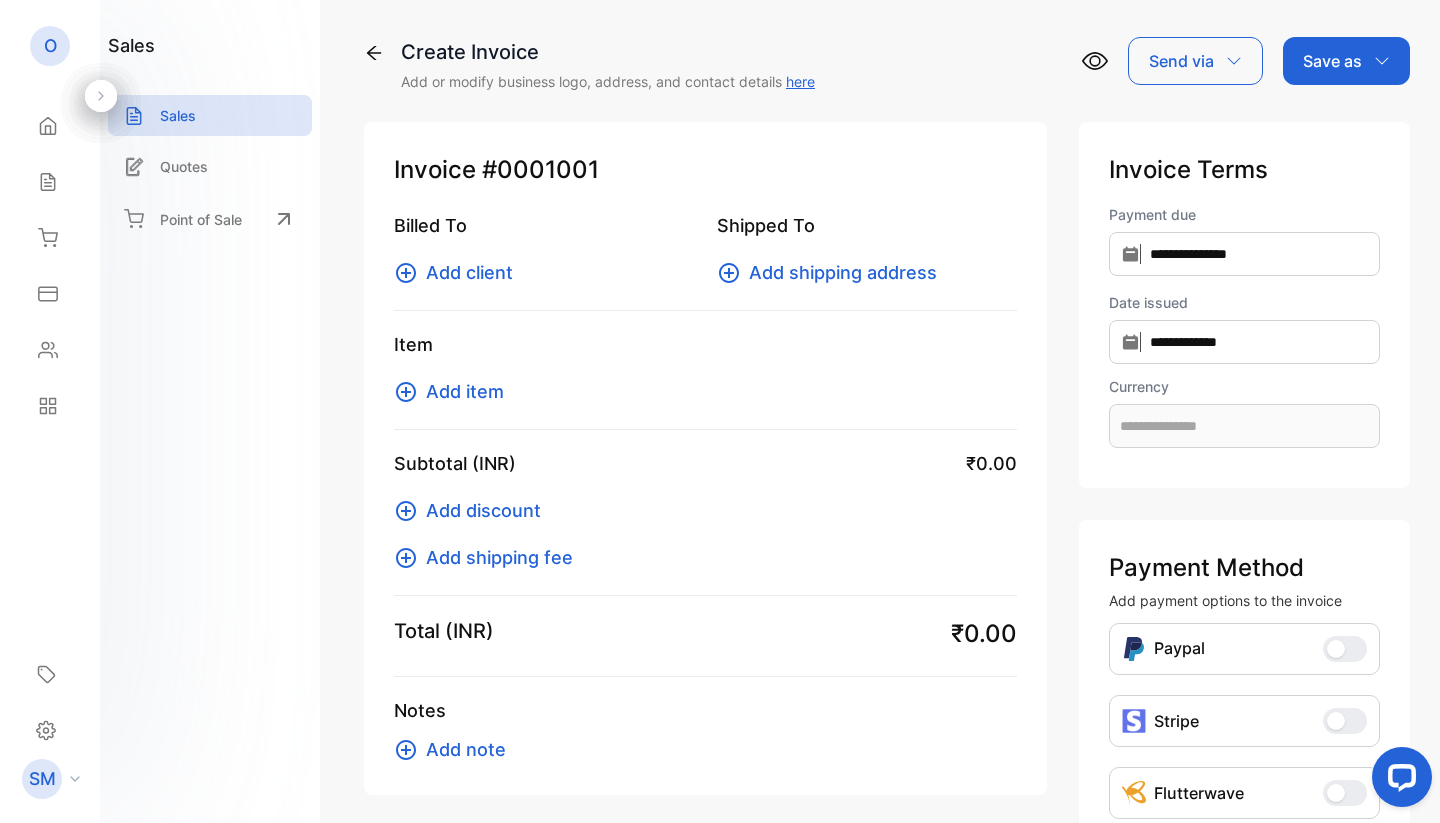 scroll, scrollTop: 0, scrollLeft: 0, axis: both 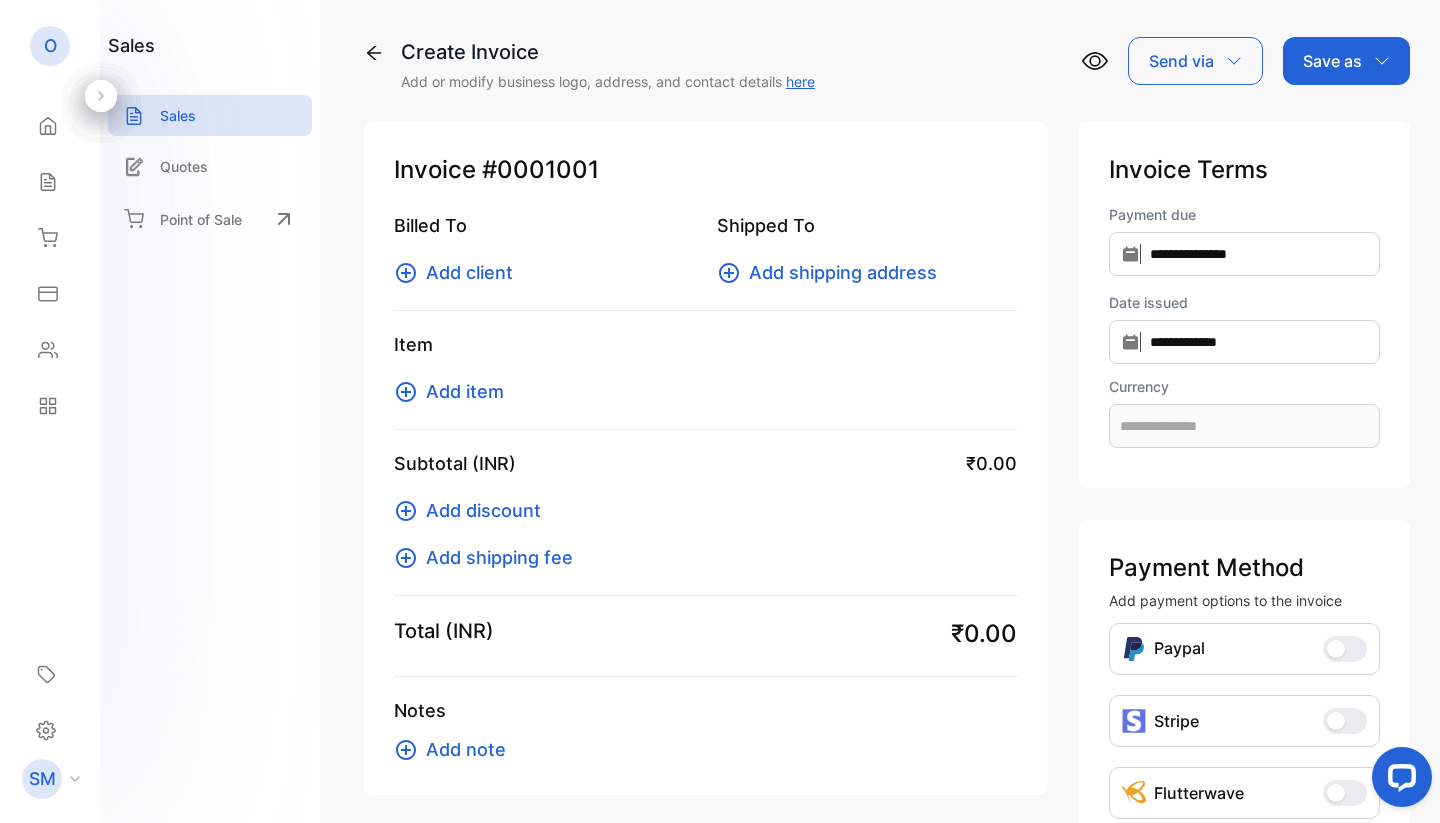 click on "Add client" at bounding box center (469, 272) 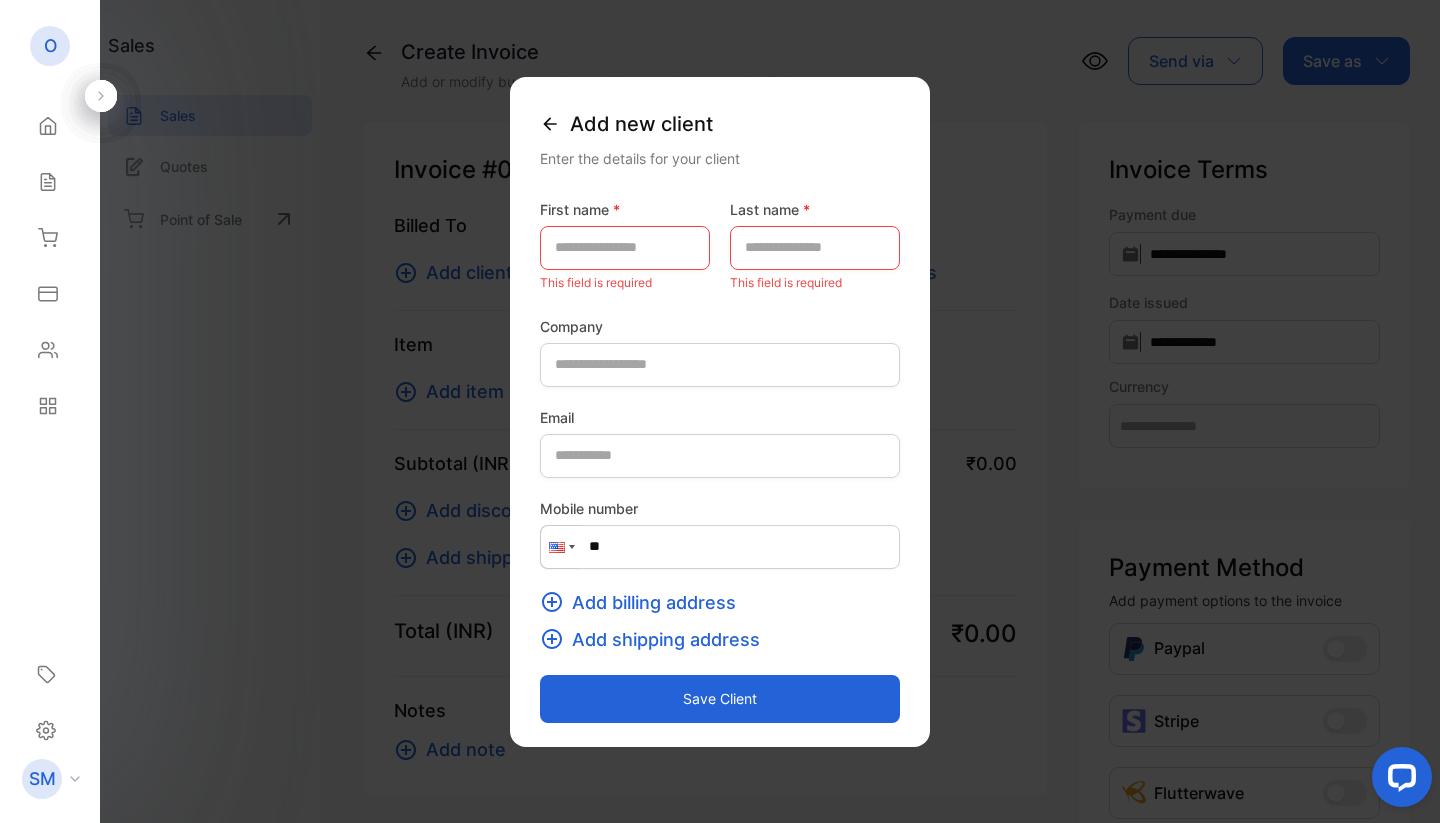 click on "This field is required" at bounding box center [625, 283] 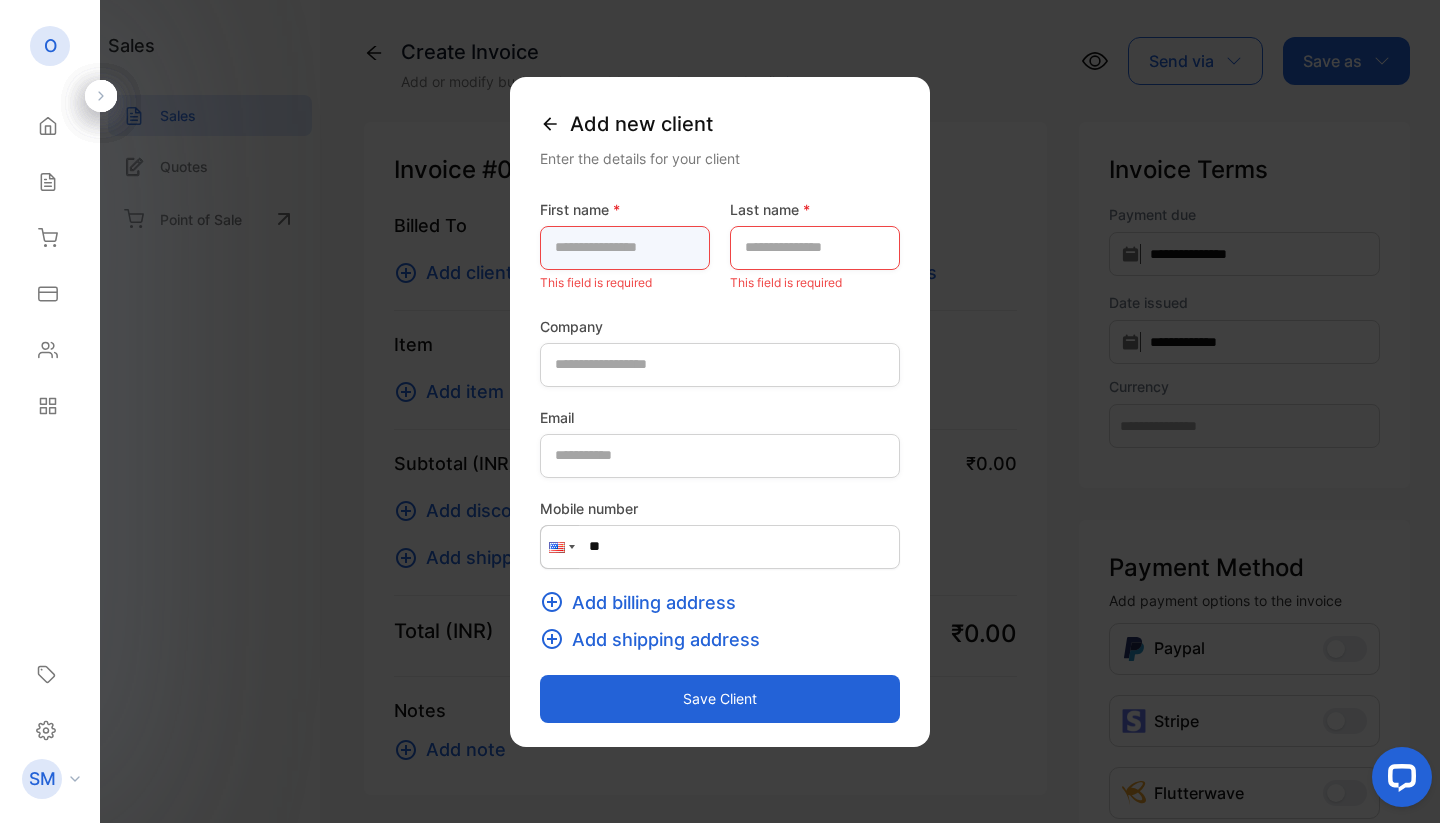 click at bounding box center [625, 248] 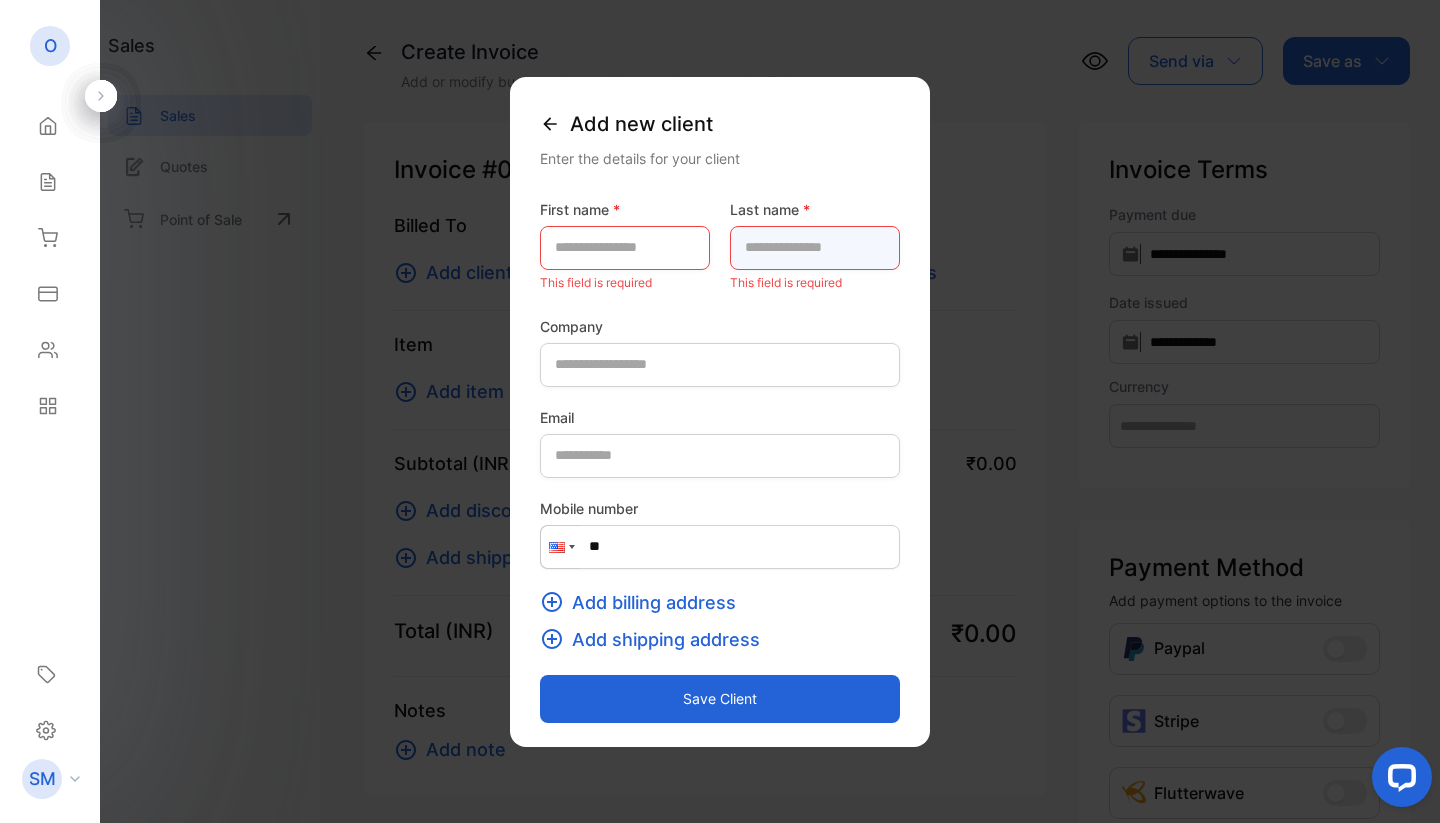 click at bounding box center (815, 248) 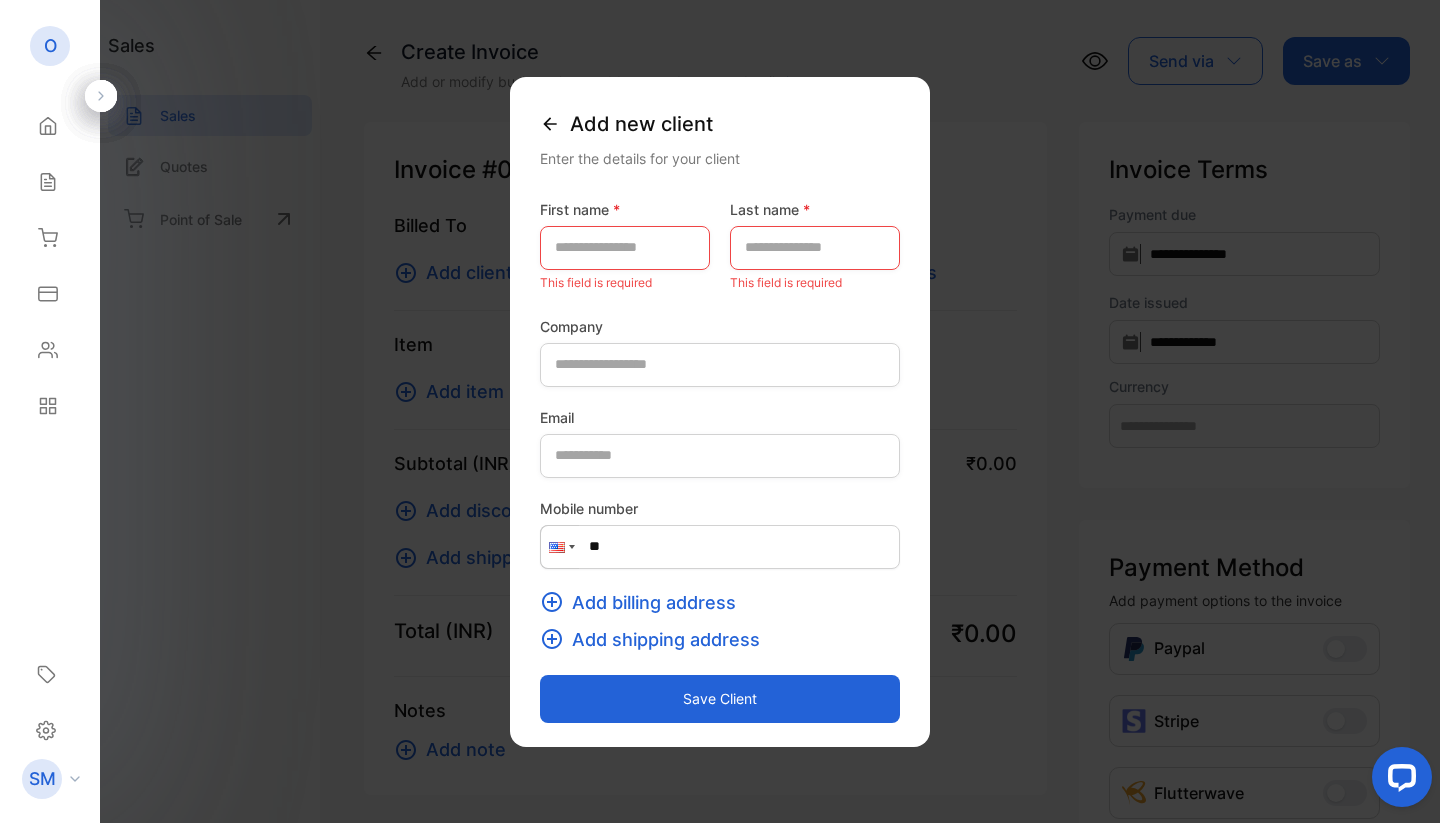 click on "This field is required" at bounding box center [625, 283] 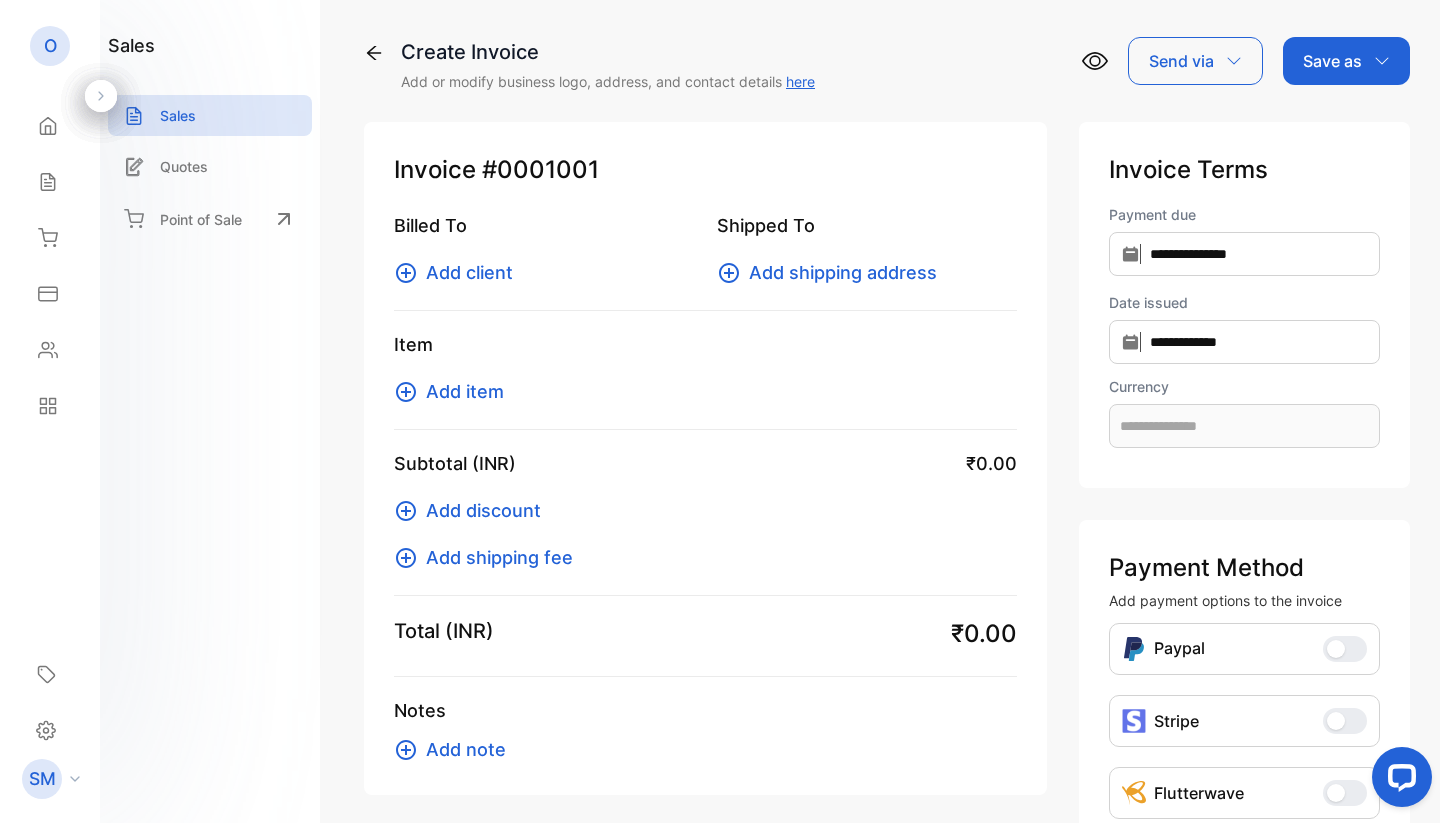 scroll, scrollTop: 0, scrollLeft: 0, axis: both 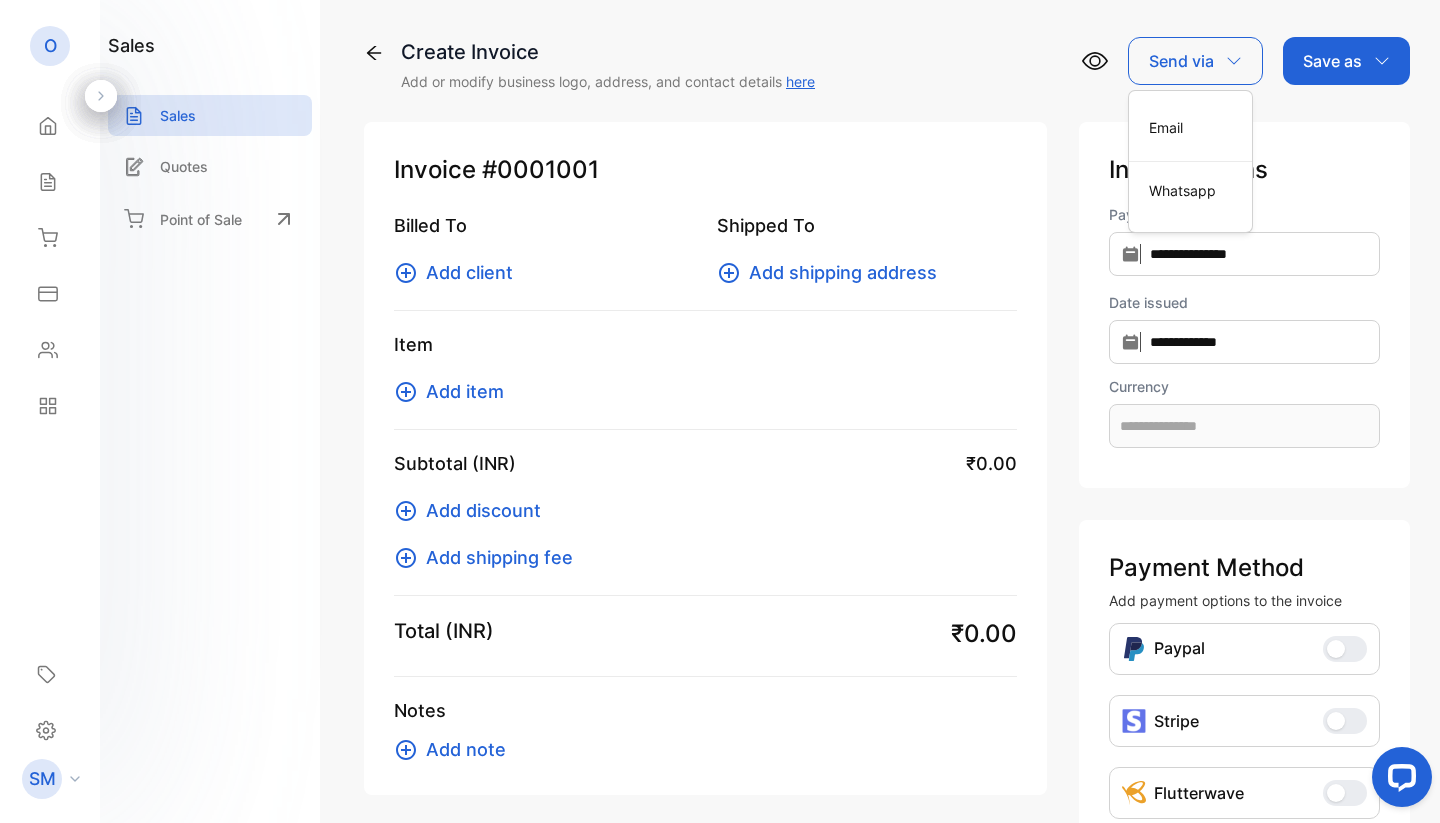 click on "**********" at bounding box center (887, 542) 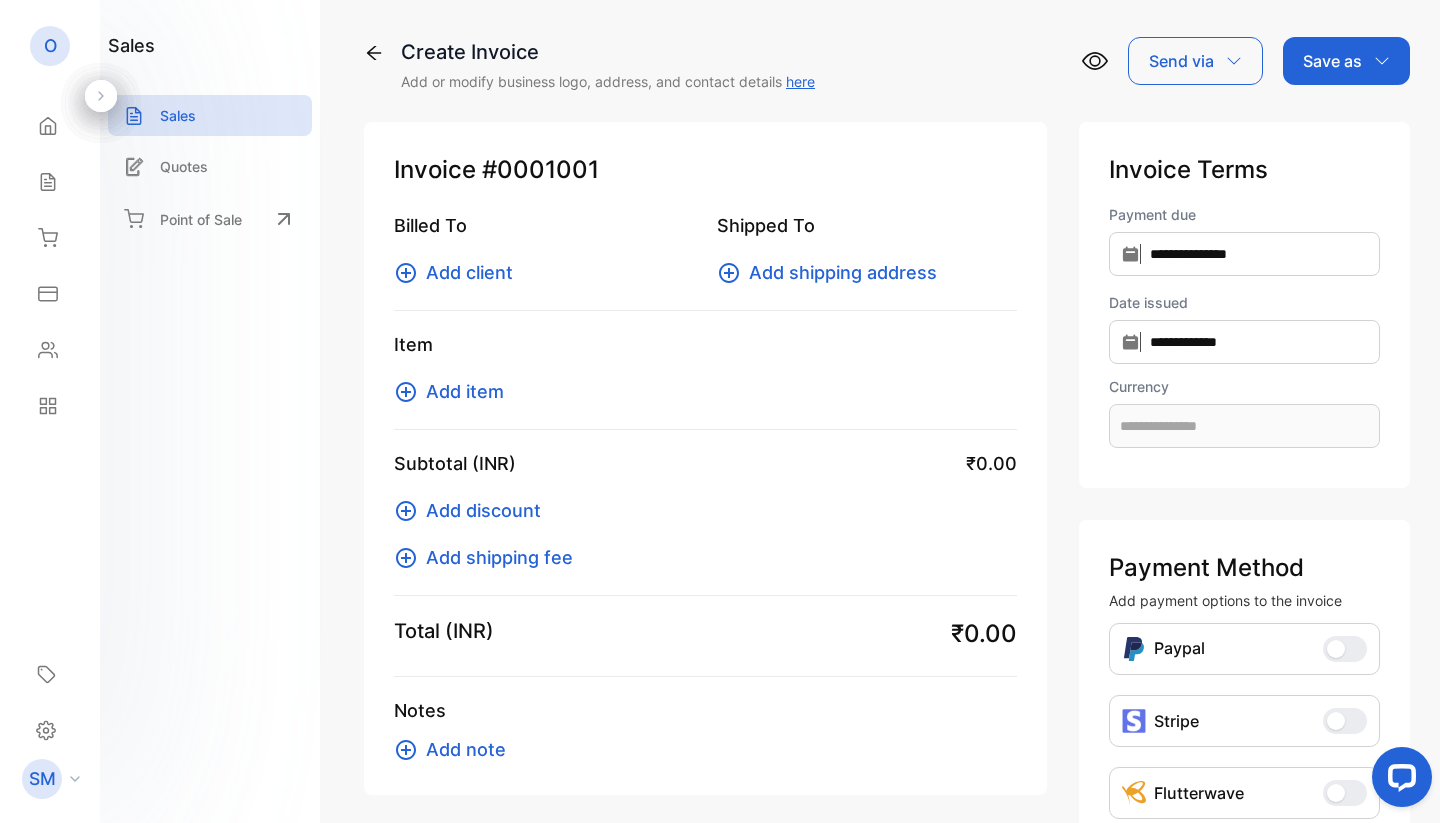 click on "Add client" at bounding box center [469, 272] 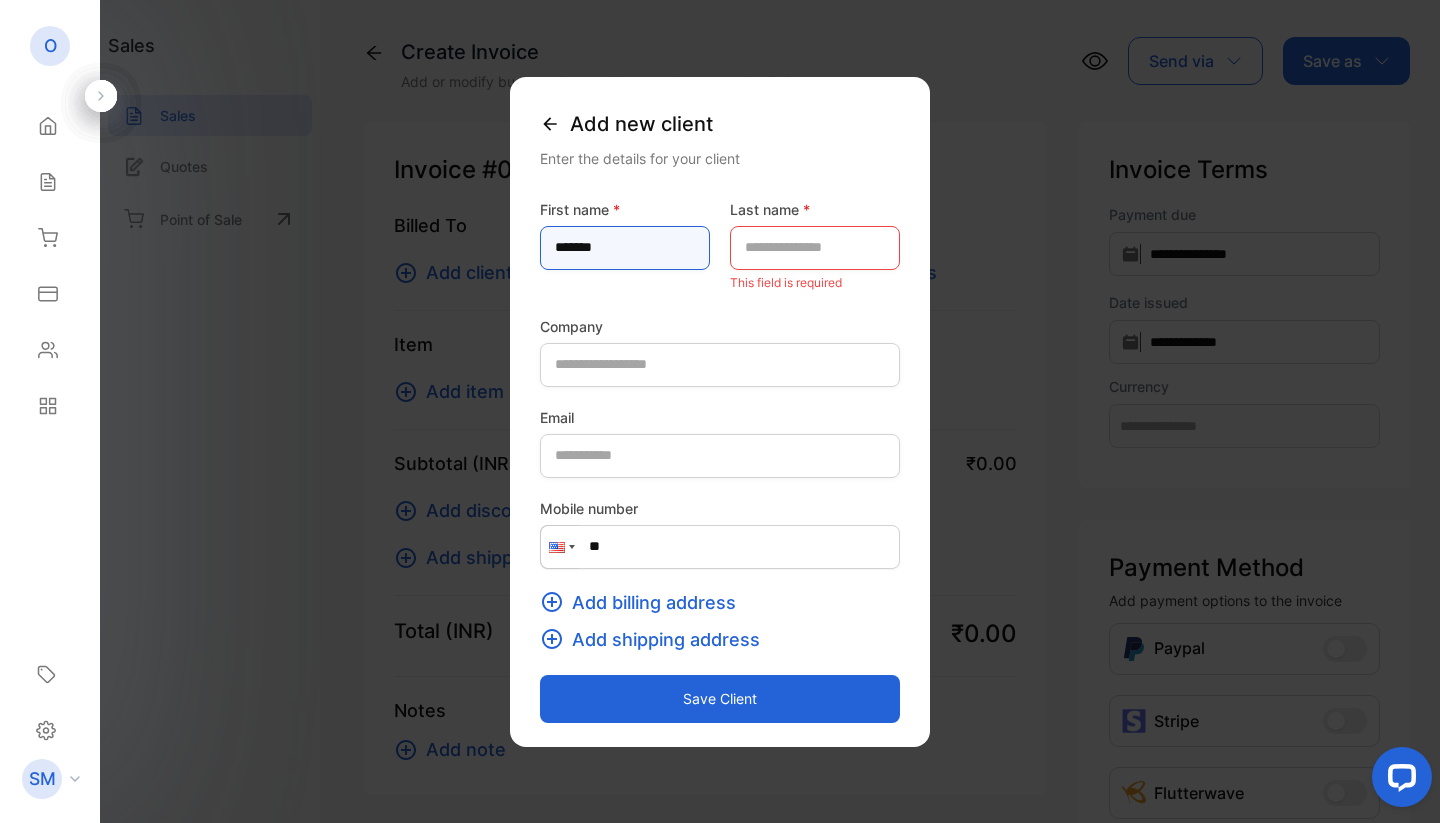 type on "*******" 